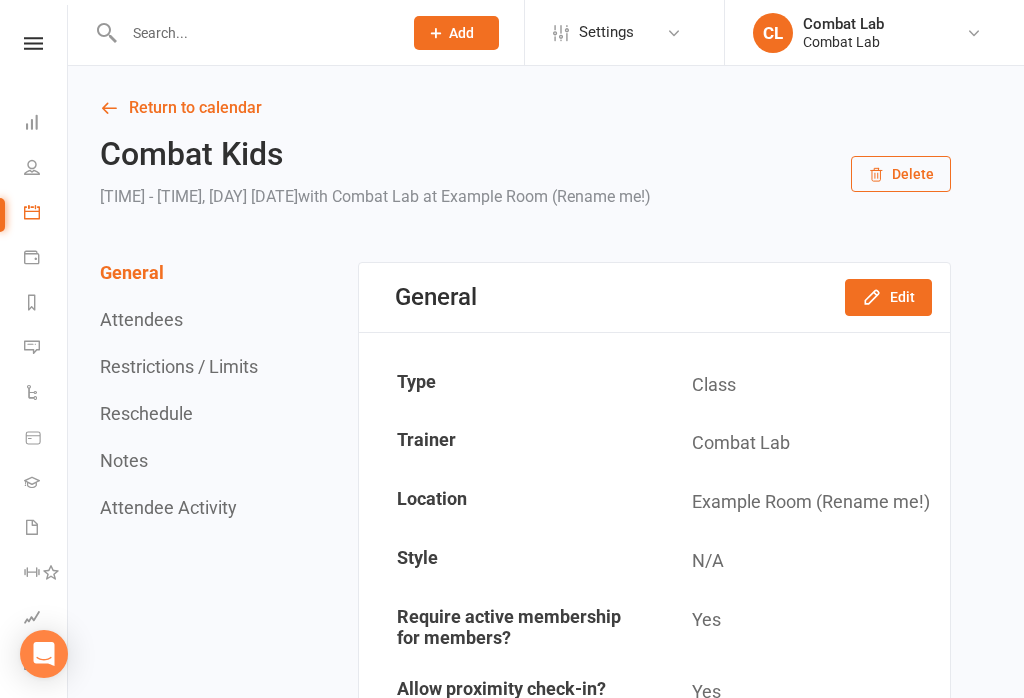 scroll, scrollTop: 0, scrollLeft: 0, axis: both 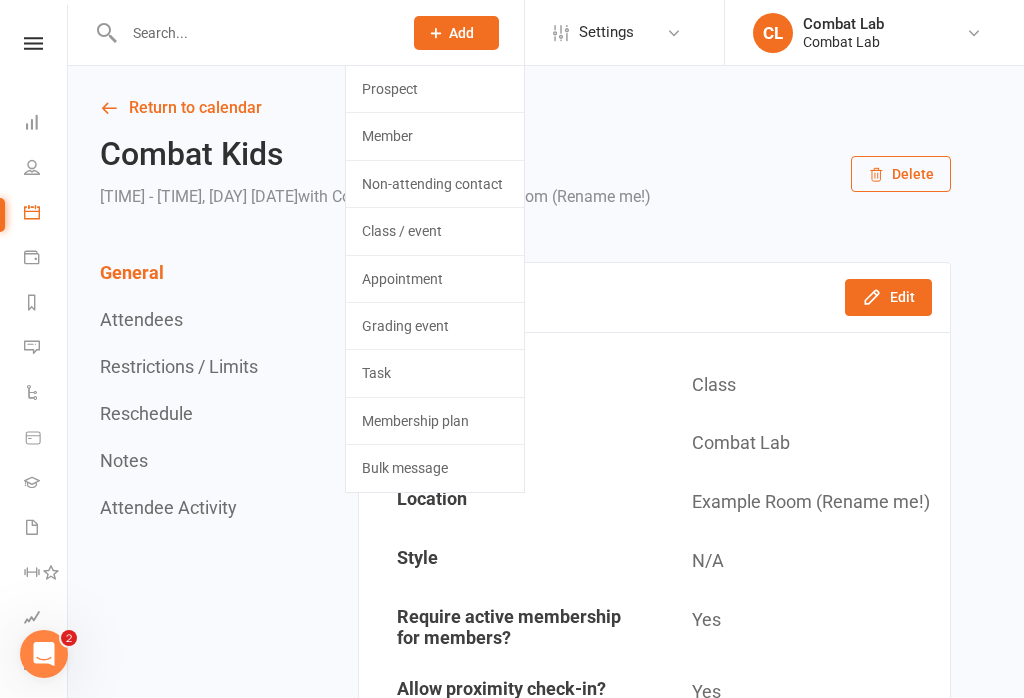 click on "Prospect" 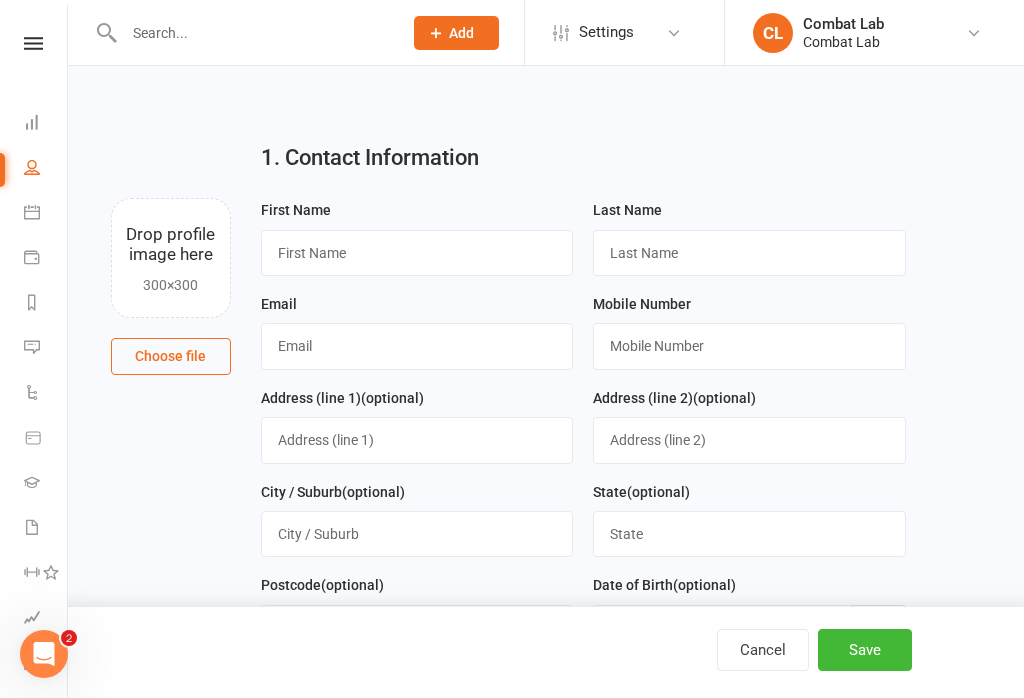 click on "Choose file" at bounding box center [171, 356] 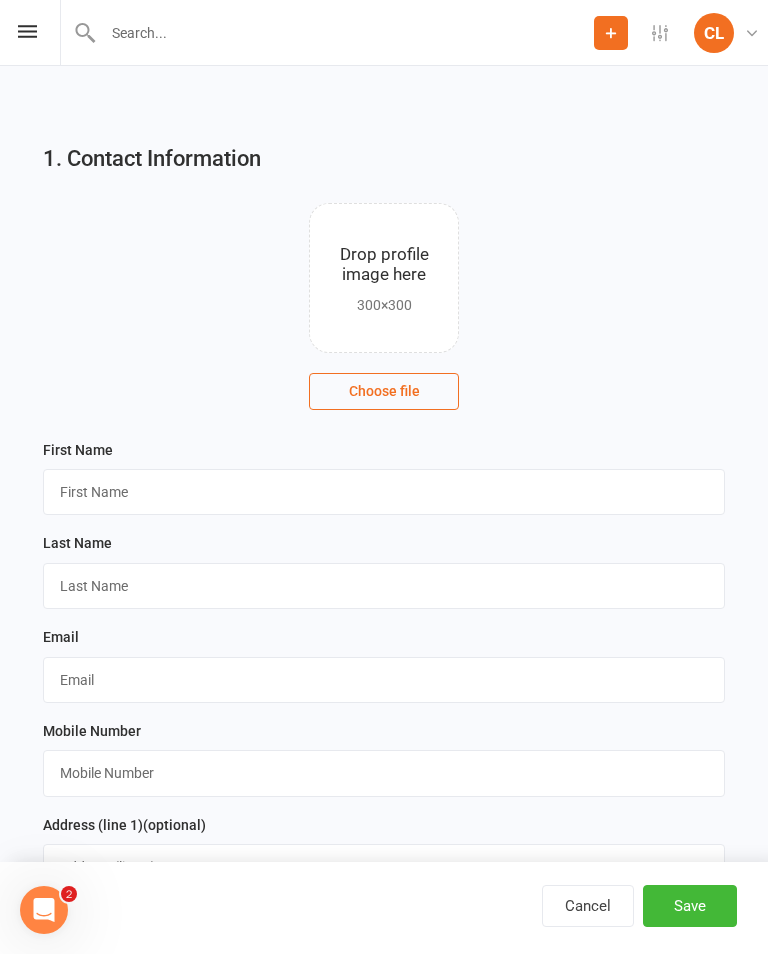type on "C:\fakepath\image.jpg" 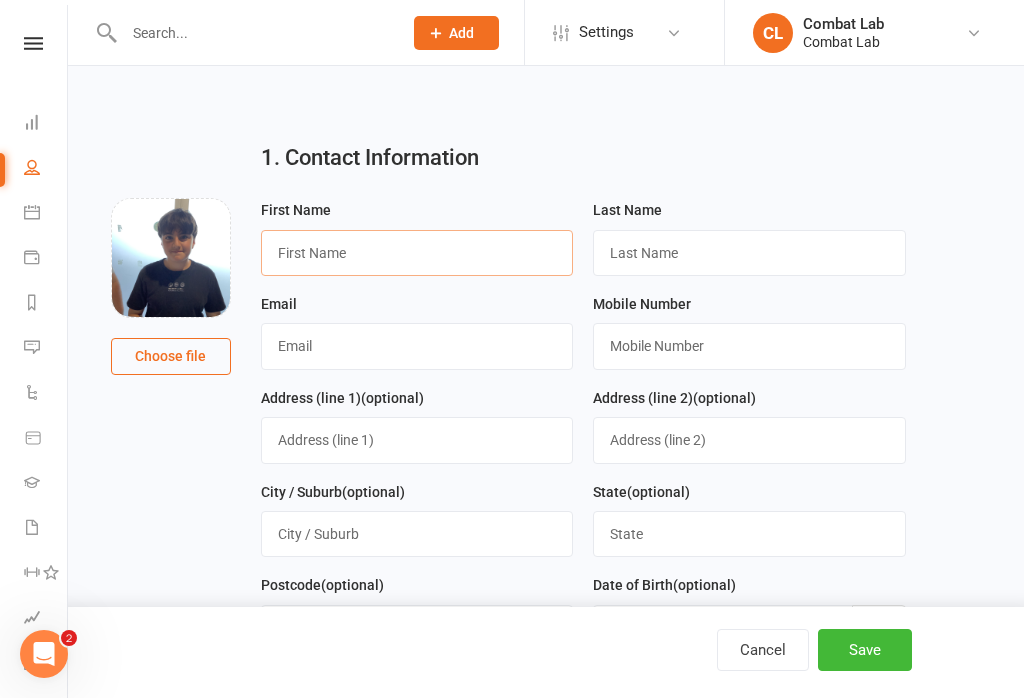 click at bounding box center [417, 253] 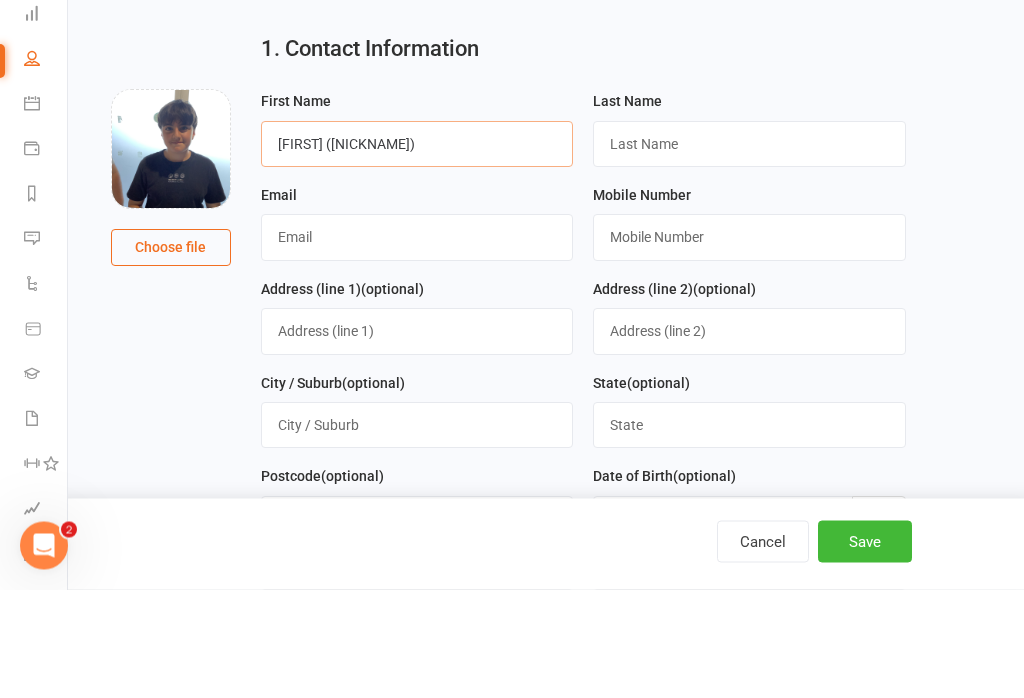 type on "[FIRST] ([NICKNAME])" 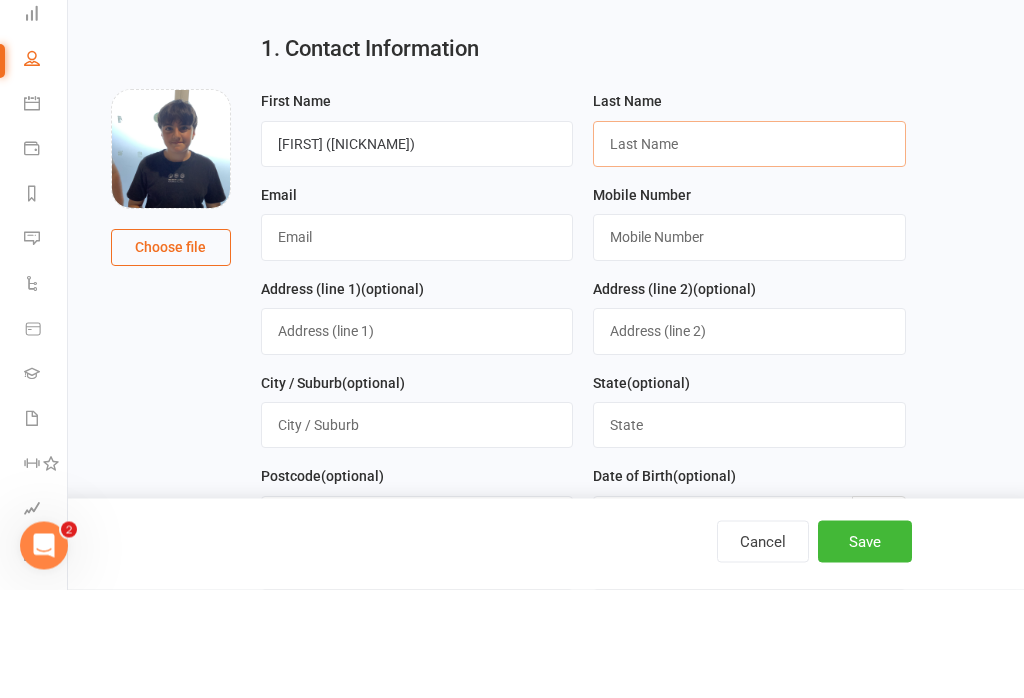 click at bounding box center (749, 253) 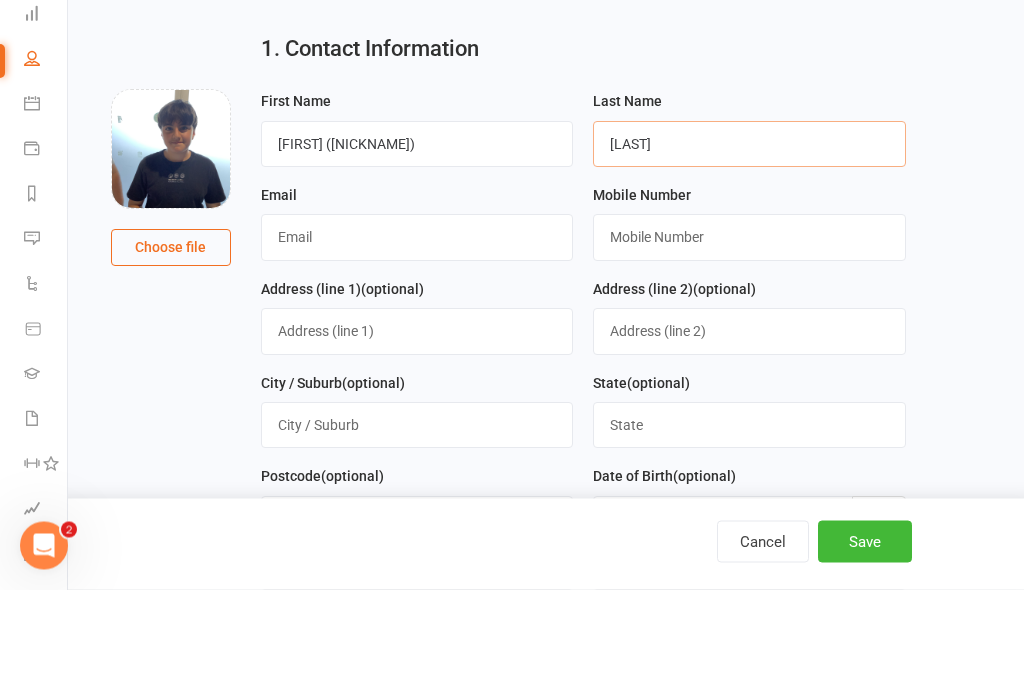 type on "[LAST]" 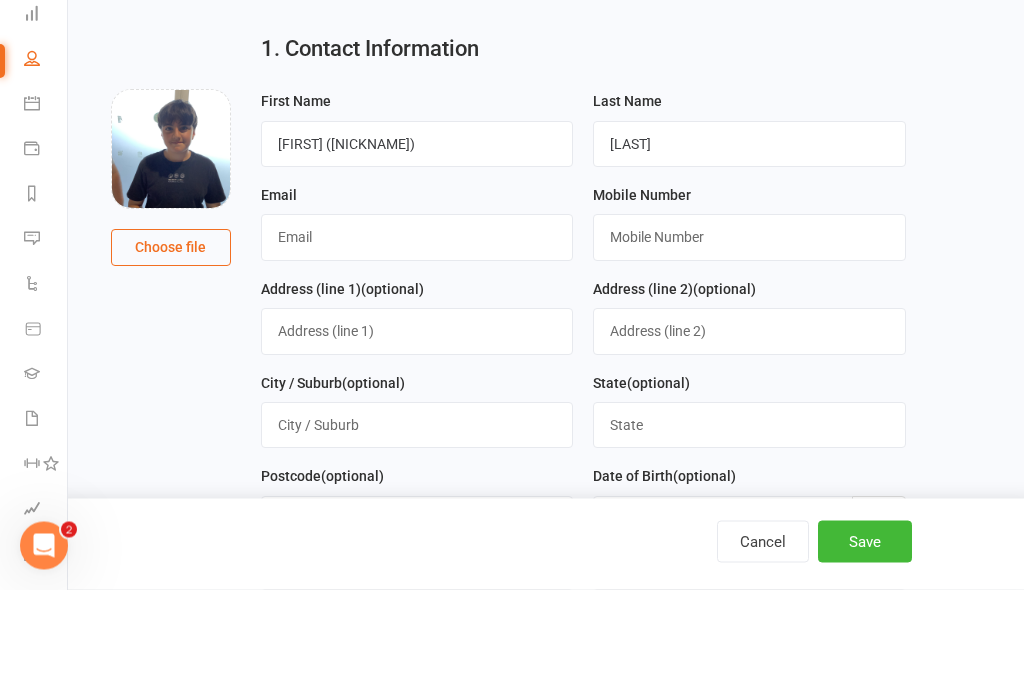 click at bounding box center (417, 346) 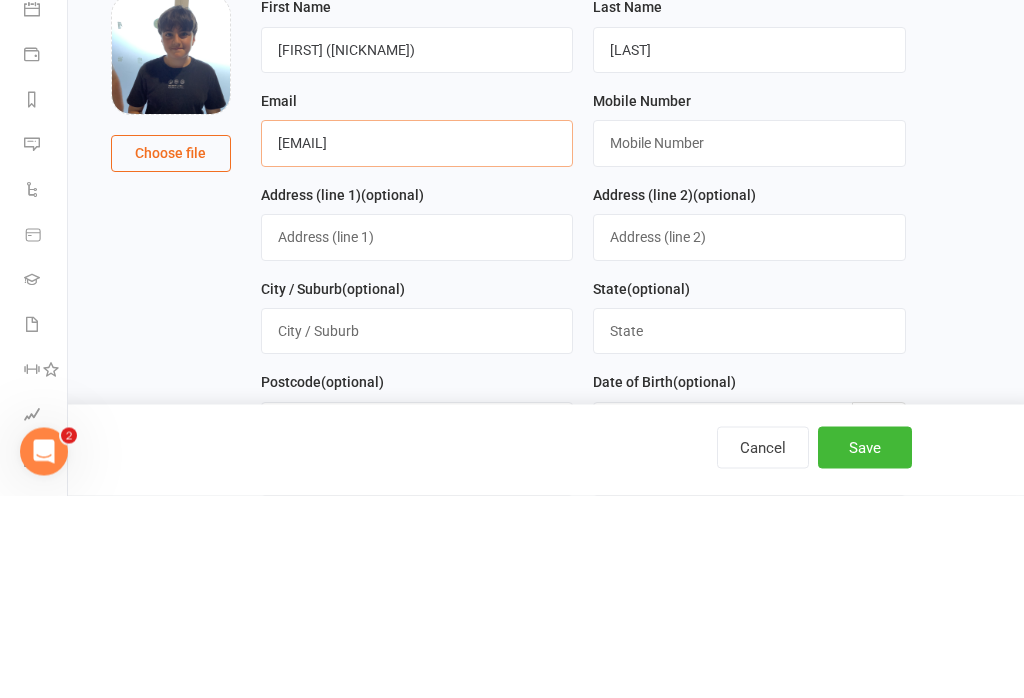 type on "[EMAIL]" 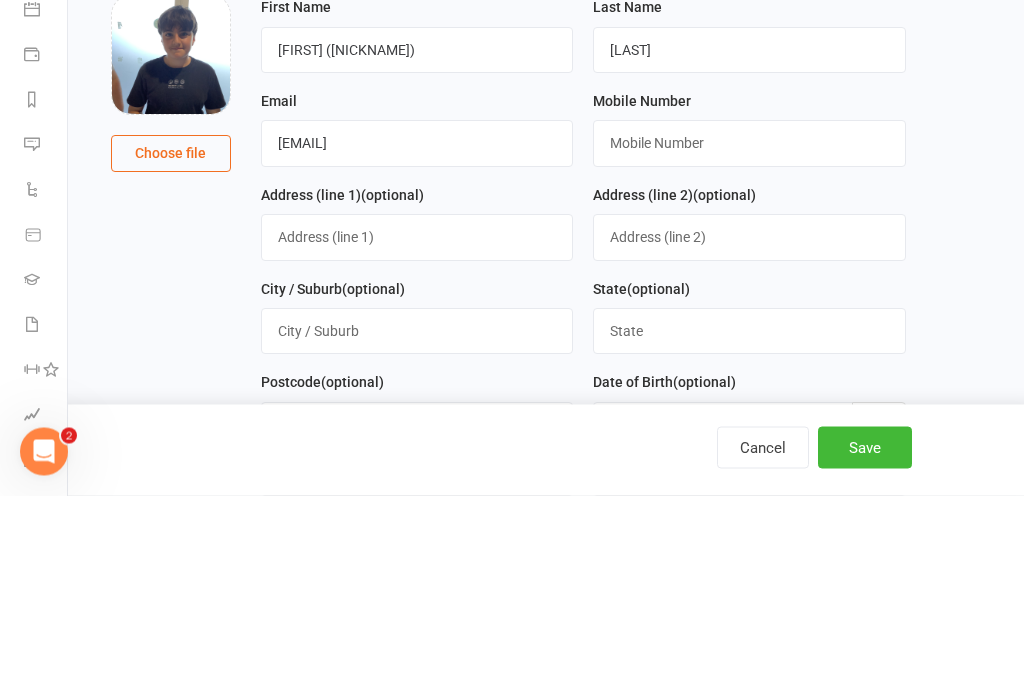 click at bounding box center (749, 346) 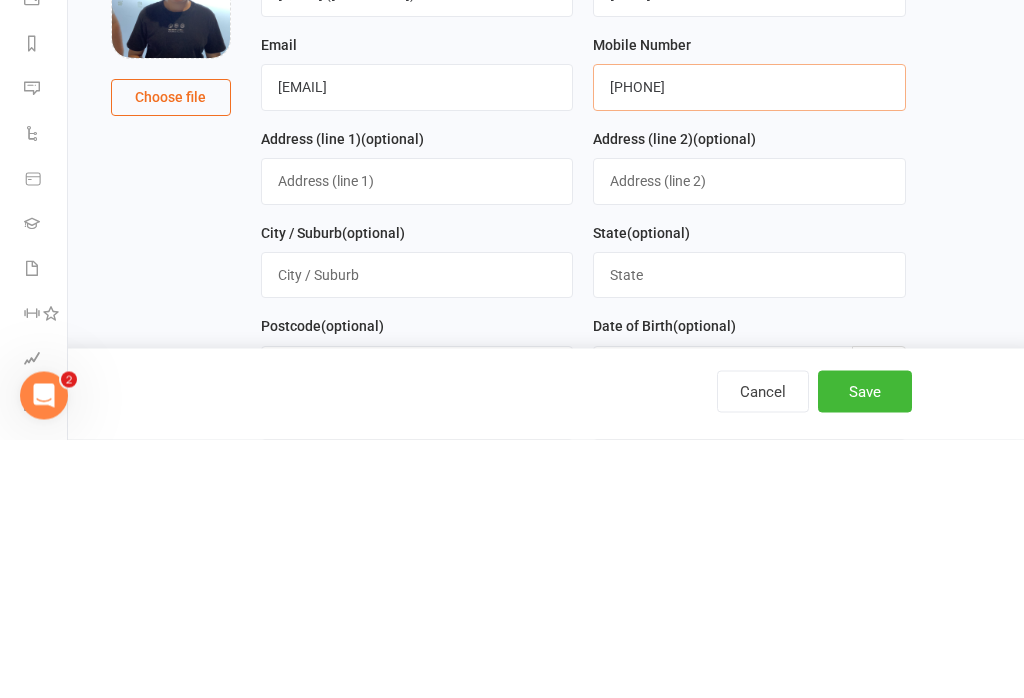 type on "[PHONE]" 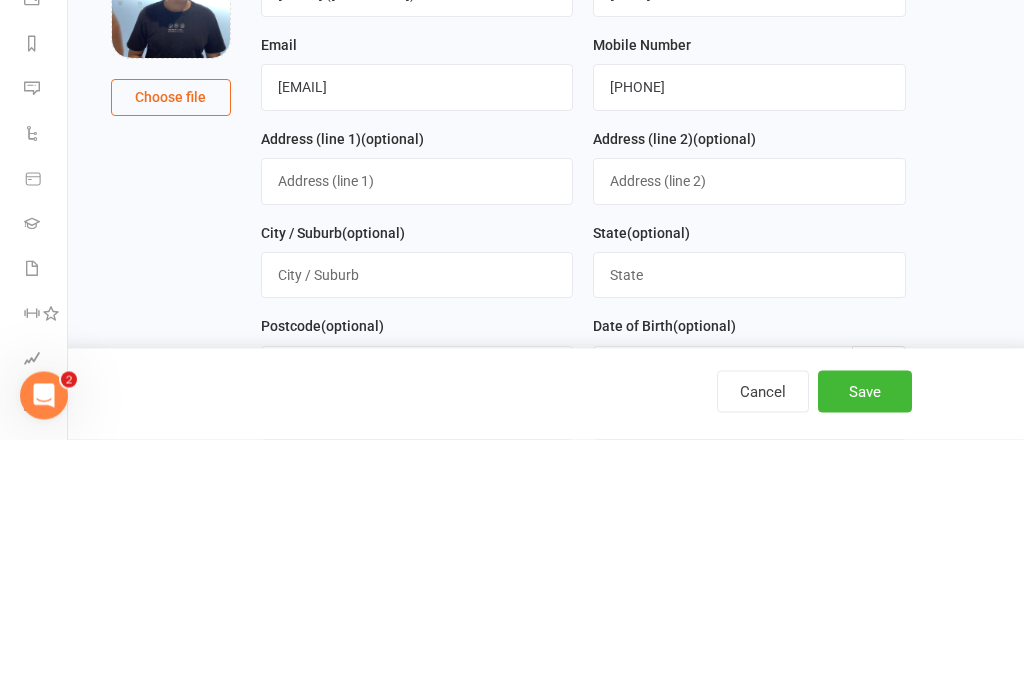 click at bounding box center (417, 440) 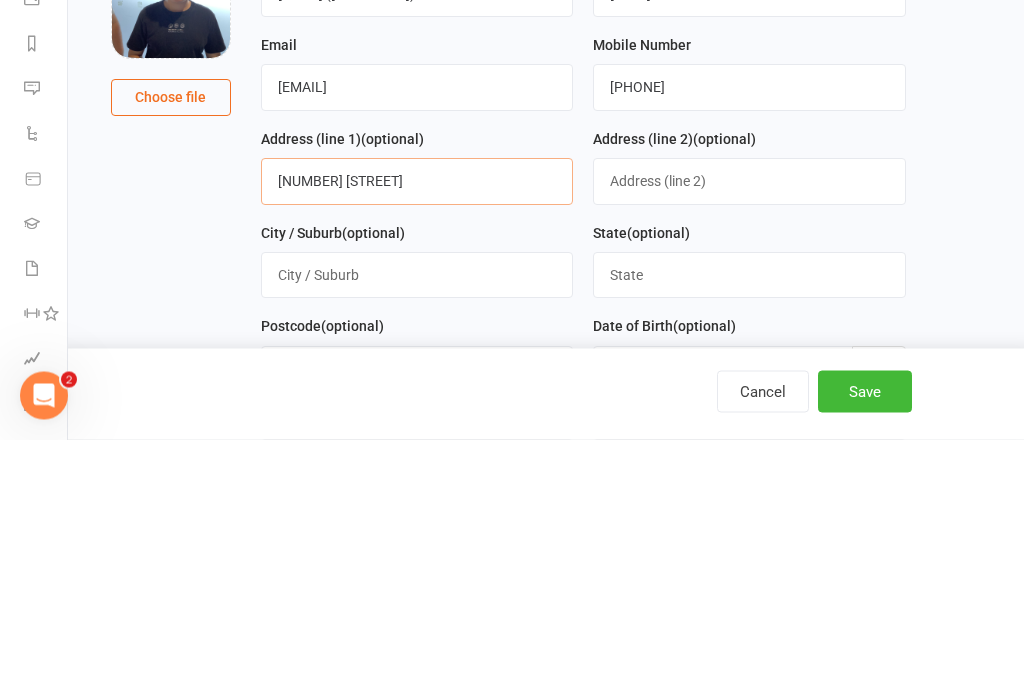 type on "[NUMBER] [STREET]" 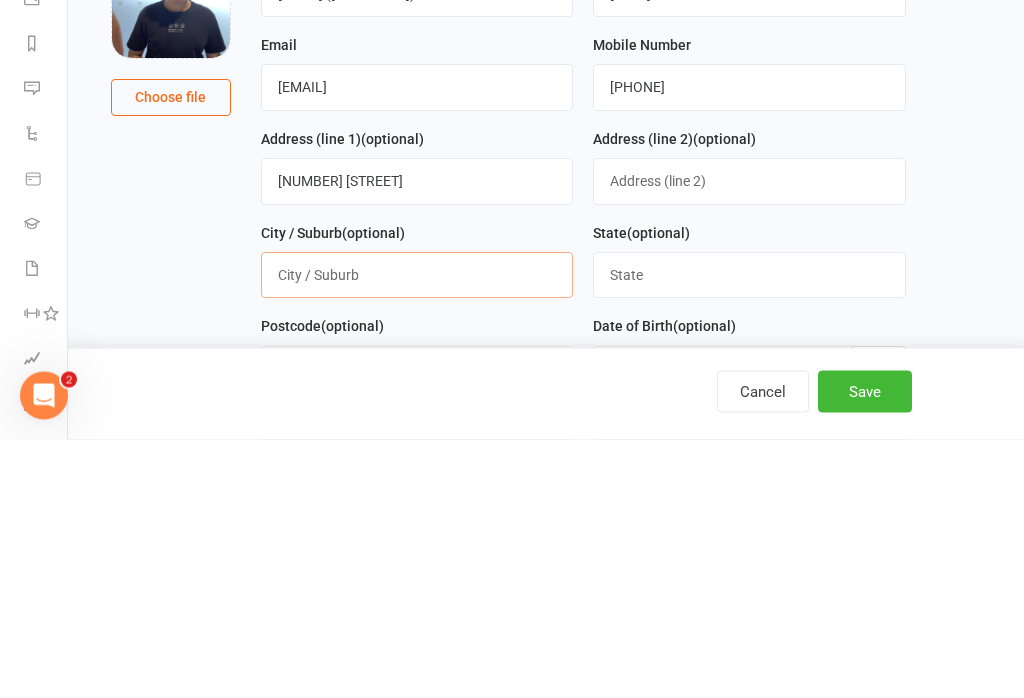 click at bounding box center [417, 534] 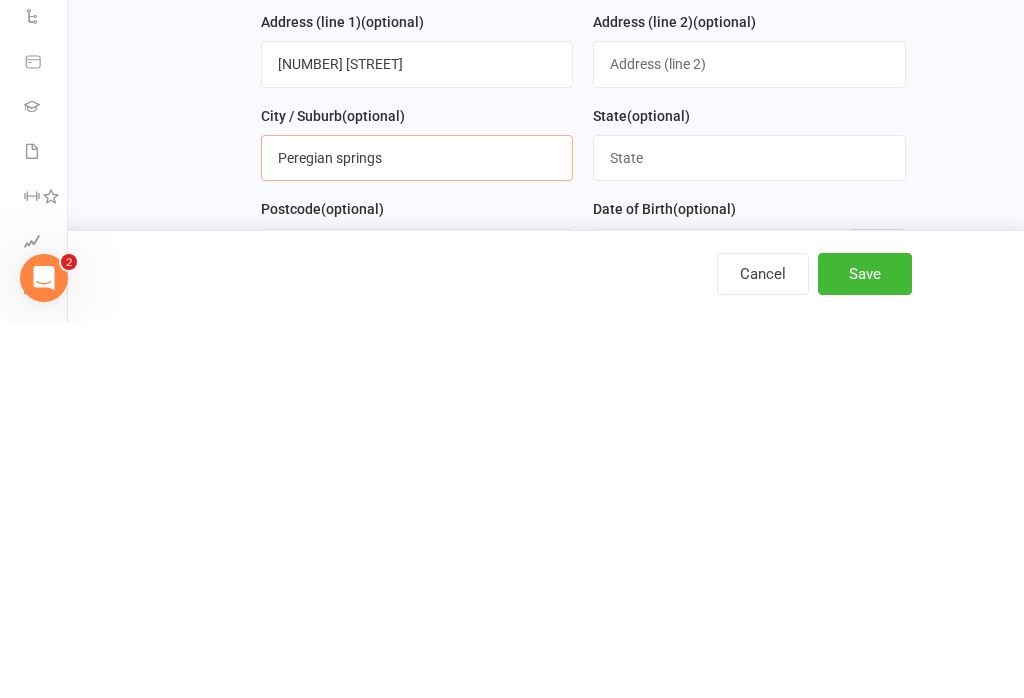 type on "Peregian springs" 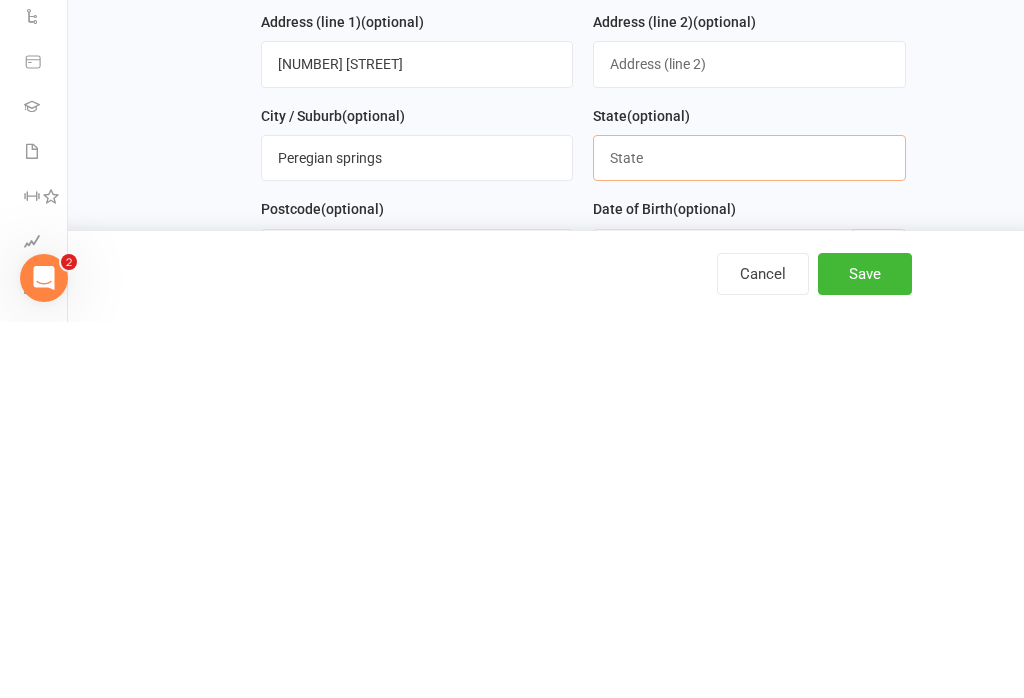 click at bounding box center (749, 534) 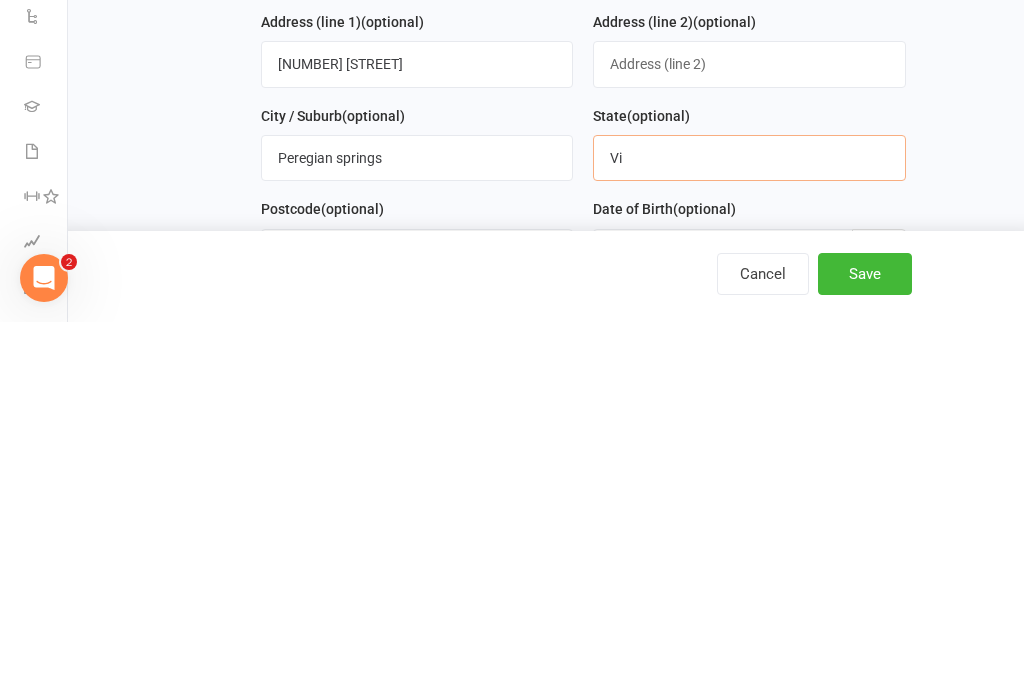type on "V" 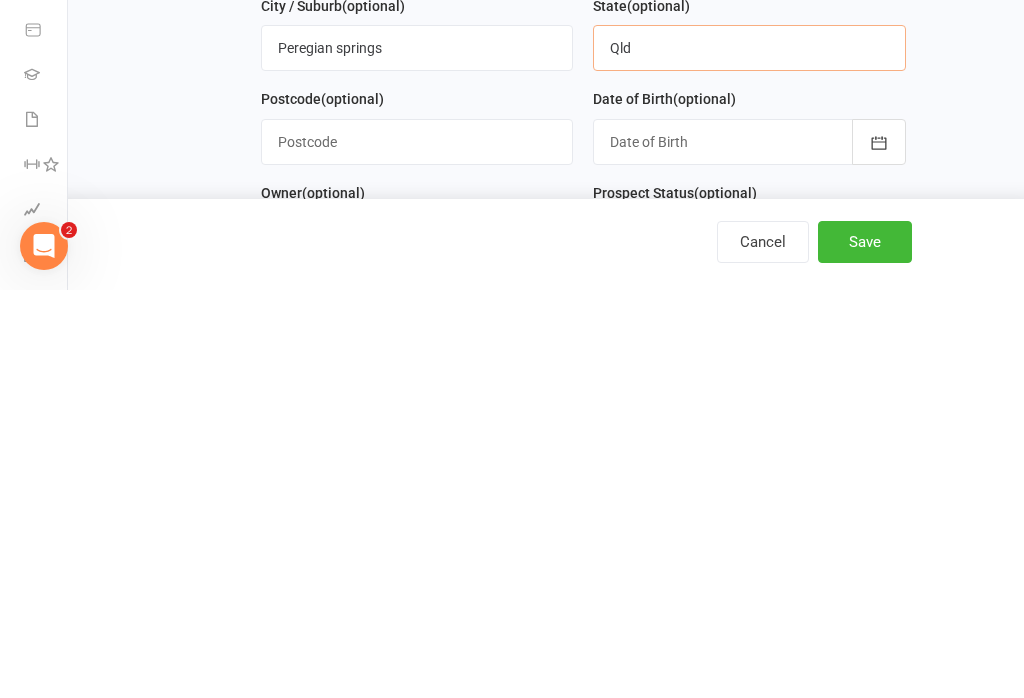 scroll, scrollTop: 85, scrollLeft: 0, axis: vertical 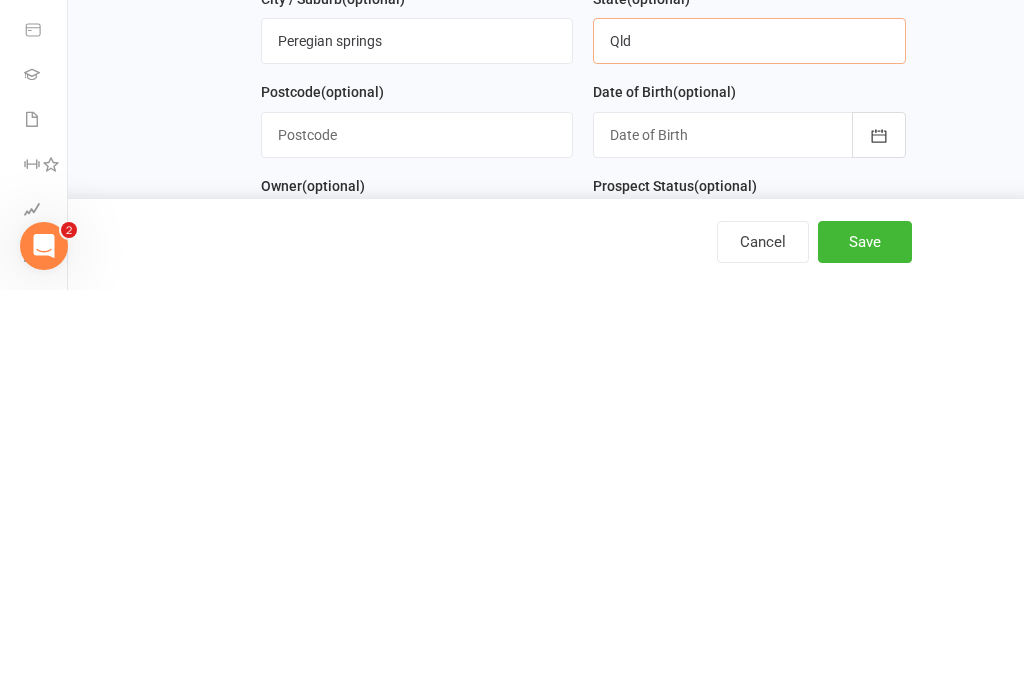 type on "Qld" 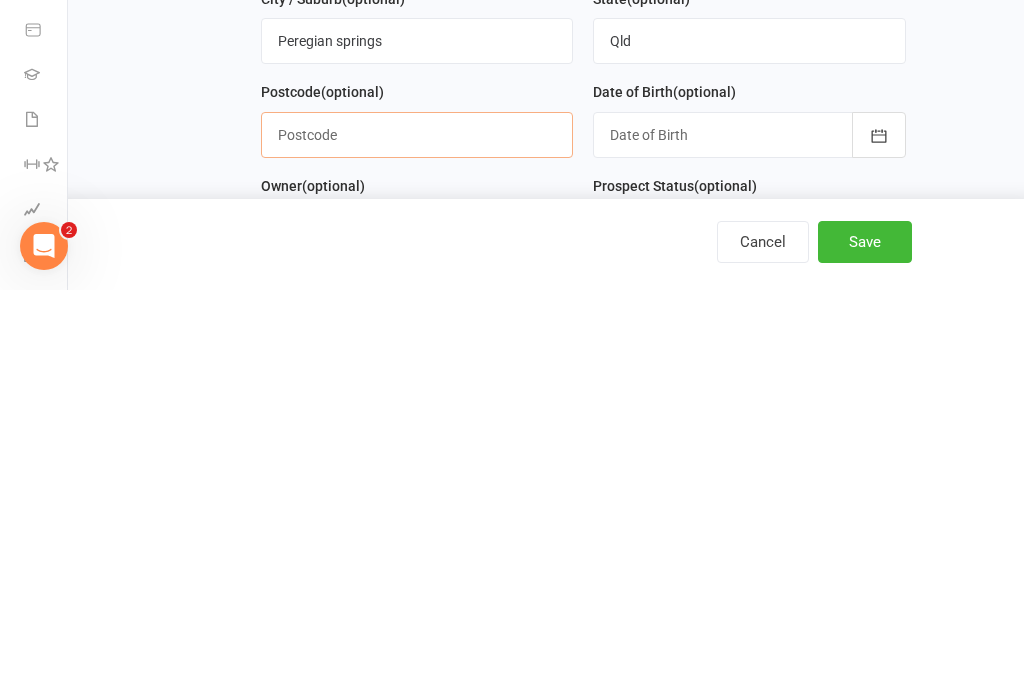 click at bounding box center (417, 543) 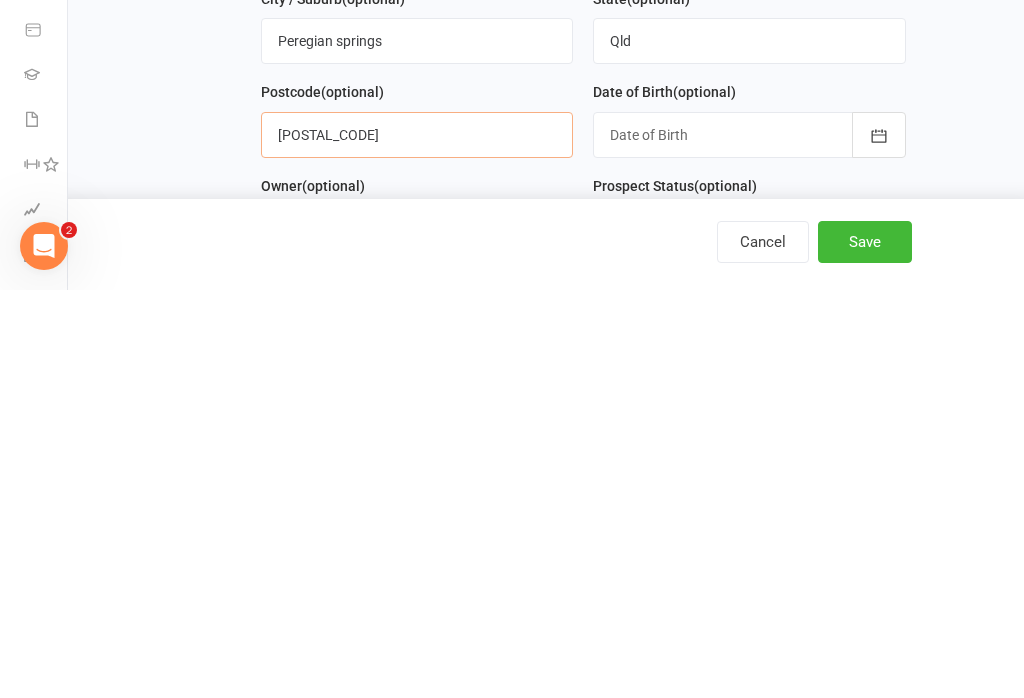 type on "[POSTAL_CODE]" 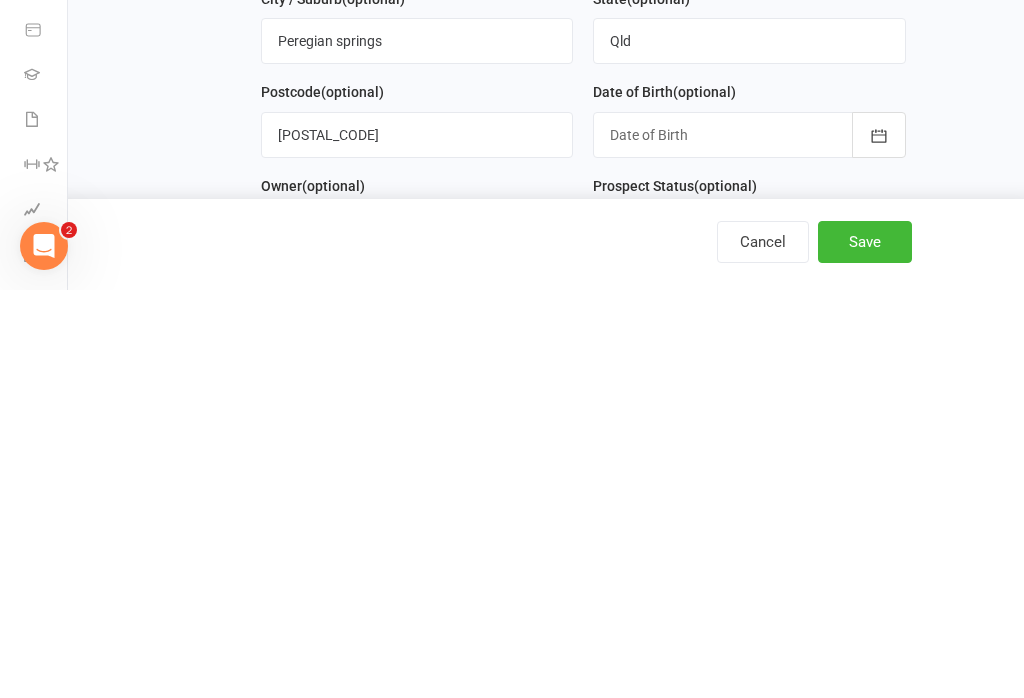click at bounding box center (749, 543) 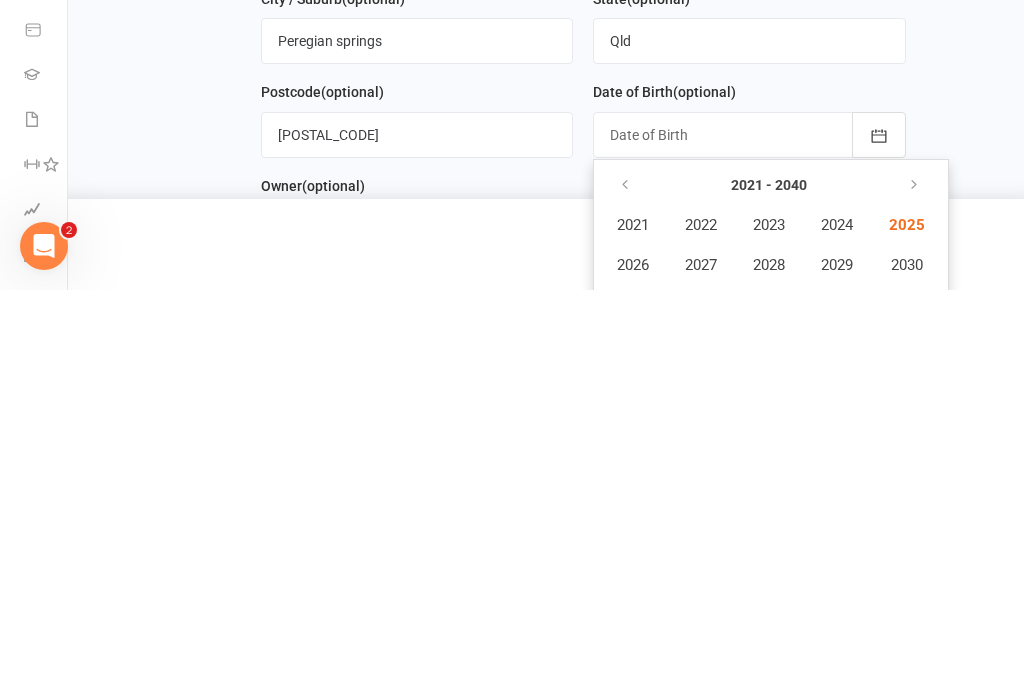 scroll, scrollTop: 541, scrollLeft: 0, axis: vertical 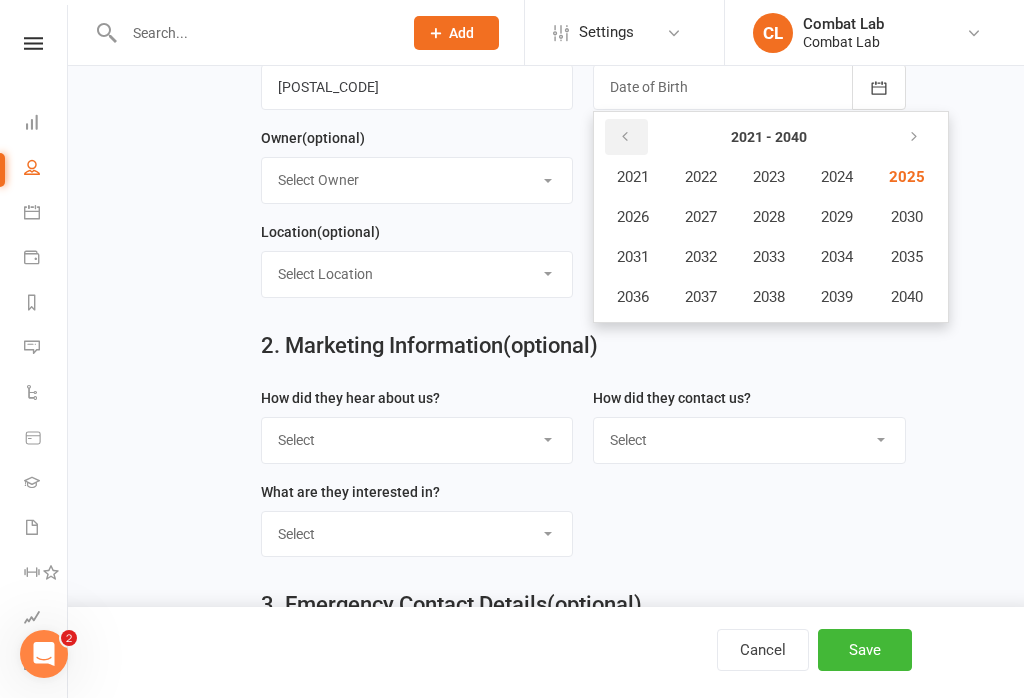 click at bounding box center (625, 137) 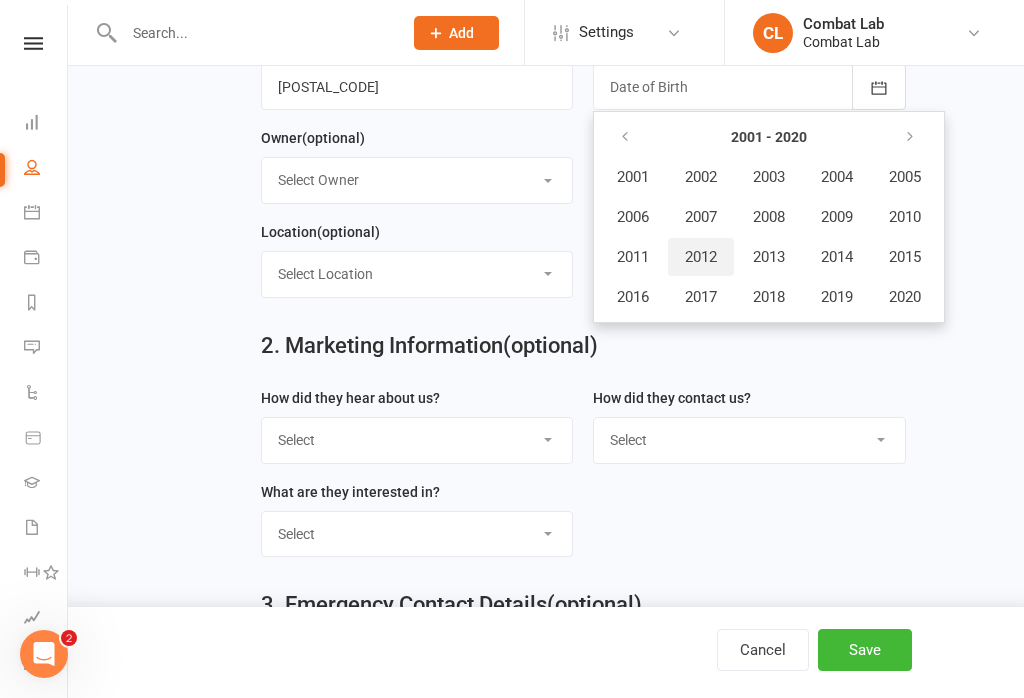 click on "2012" at bounding box center (701, 257) 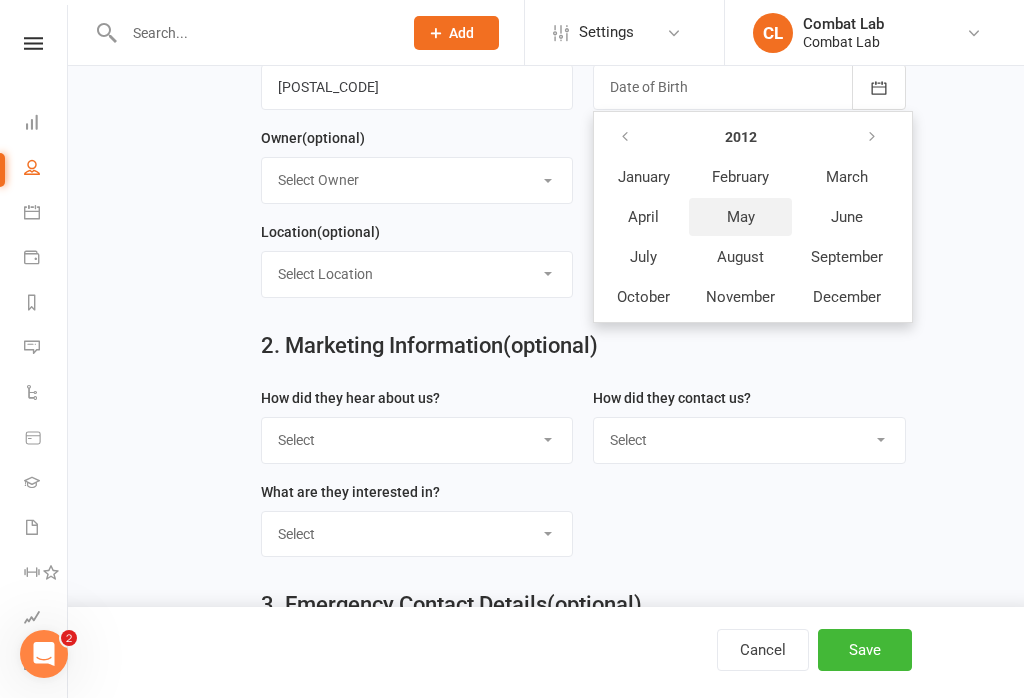 click on "May" at bounding box center (741, 217) 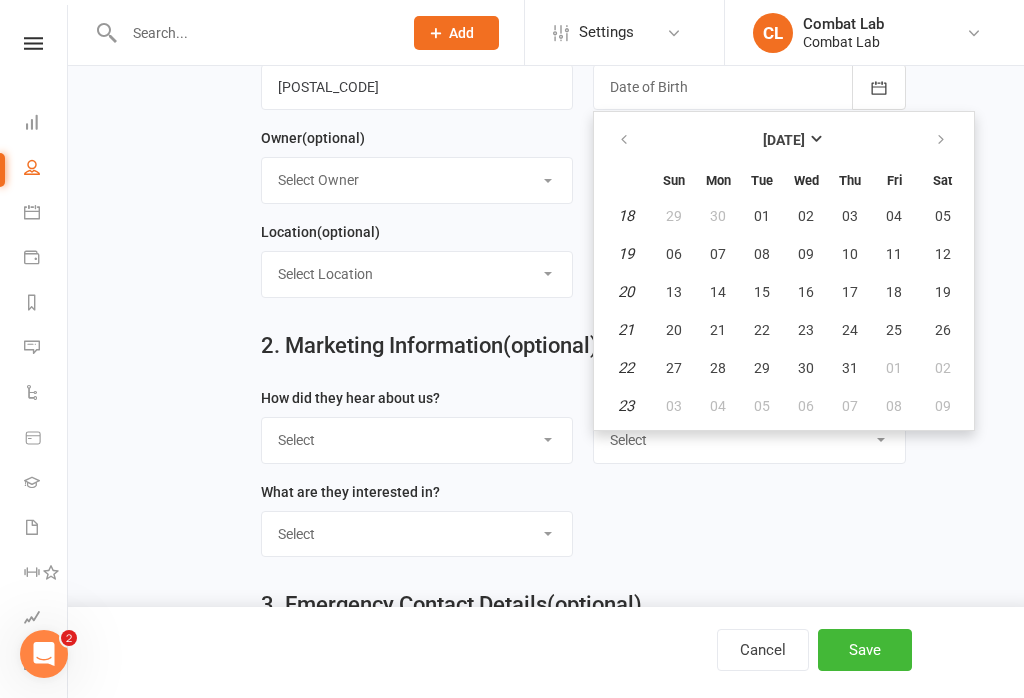 click on "17" at bounding box center [850, 292] 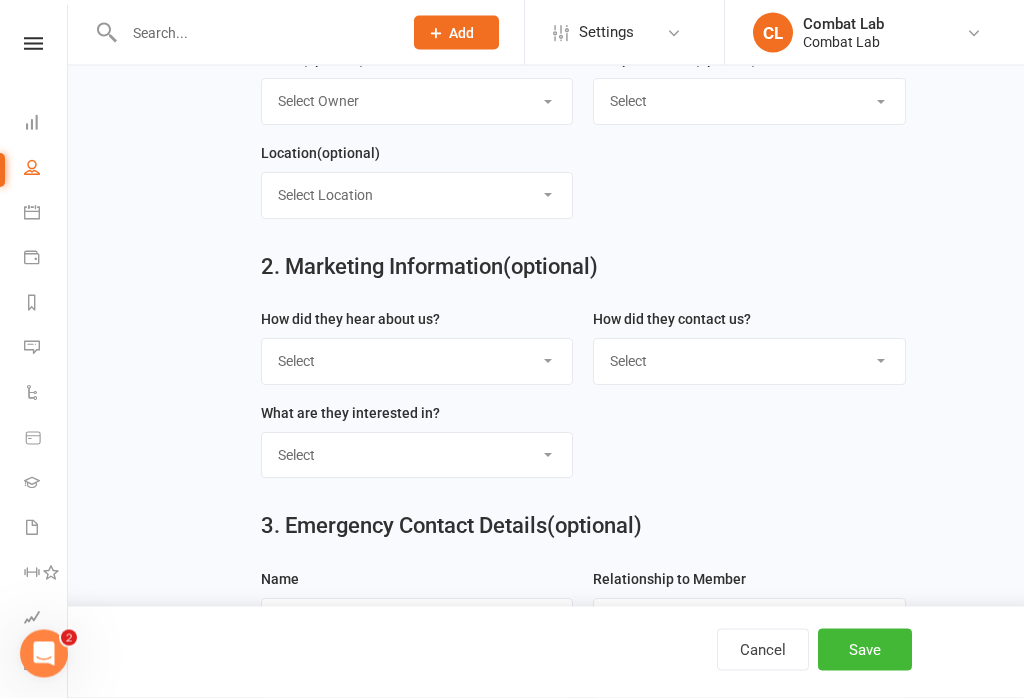 scroll, scrollTop: 620, scrollLeft: 0, axis: vertical 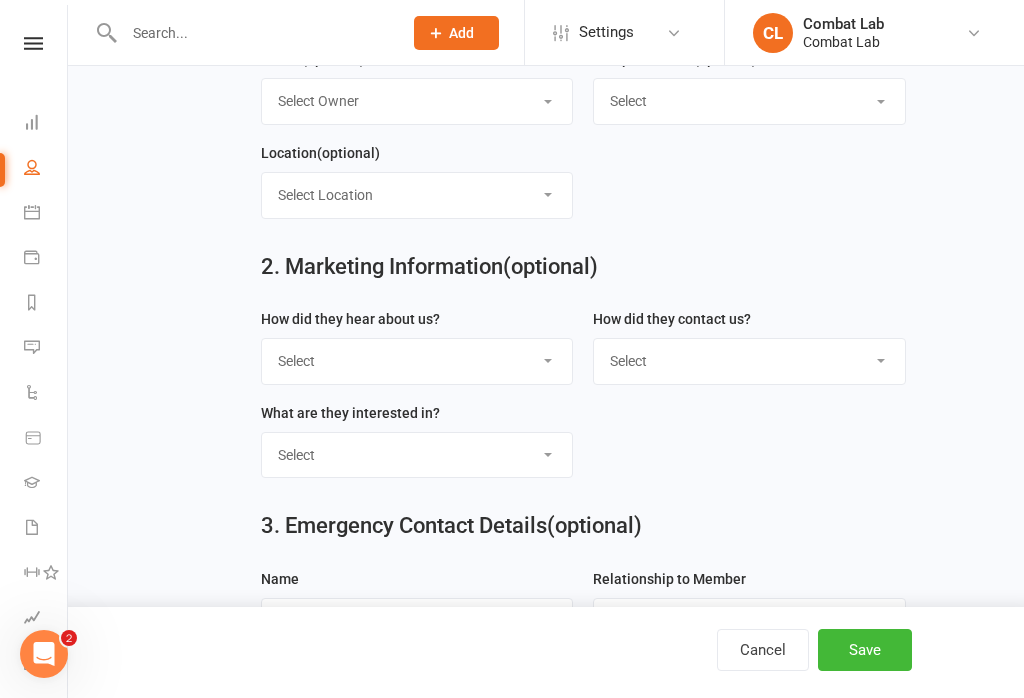 click on "Select Google Through A Friend Poster Magazine Walk by Letter Box Drop Facebook" at bounding box center (417, 361) 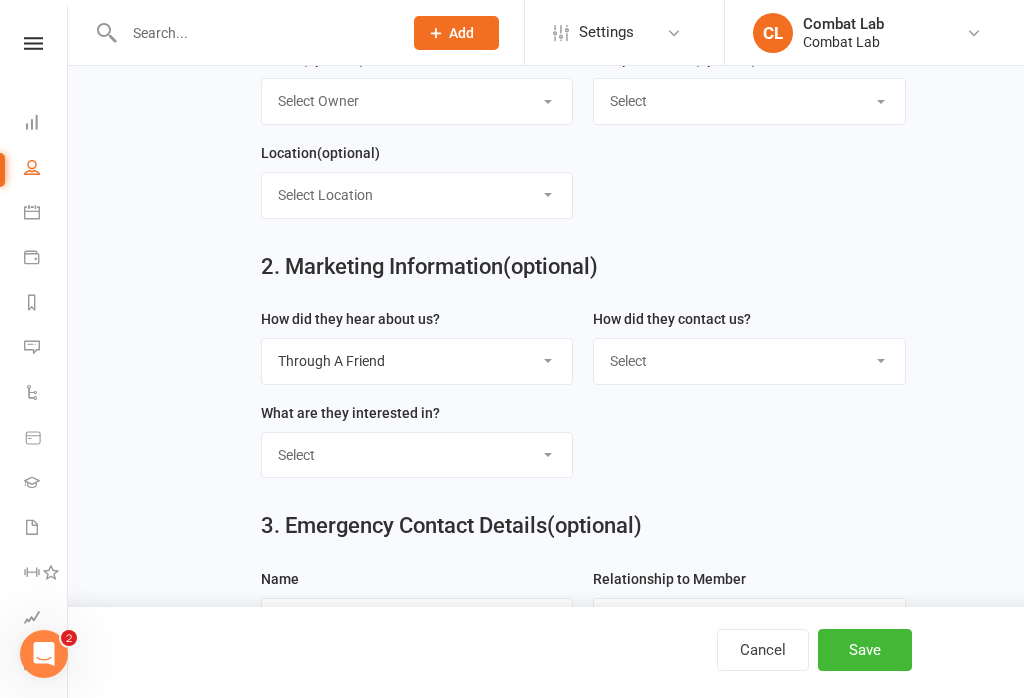 click on "Select Phone Email In-Facility" at bounding box center [749, 361] 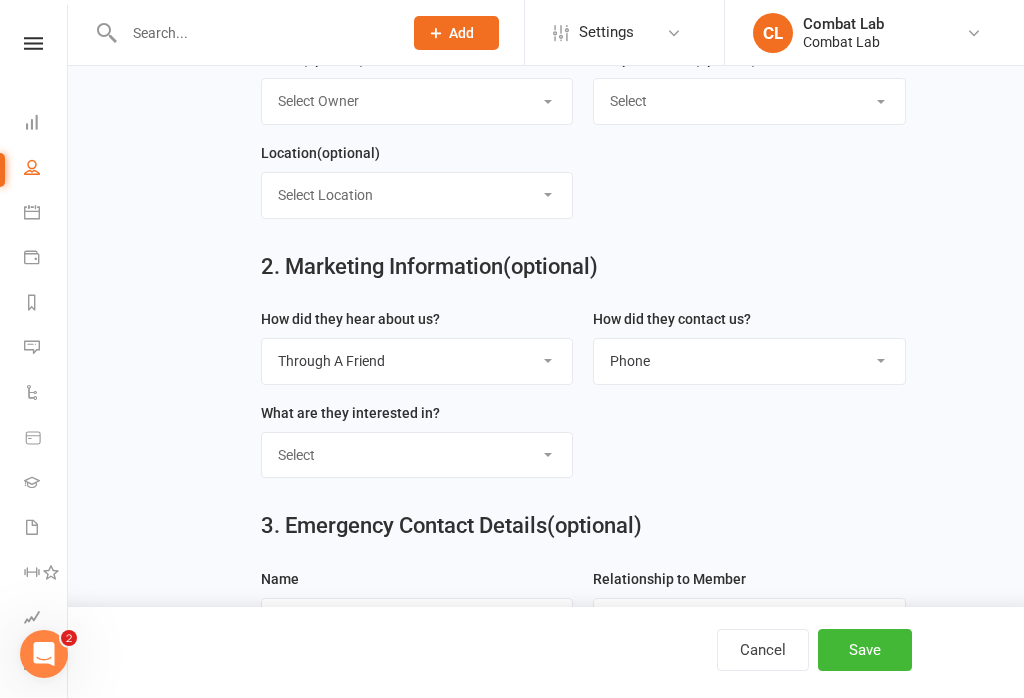 click on "Select Classes Personal Training Weight Loss Body Building De-Stressing Diet/Food Plan Increasing Fitness Competition Training" at bounding box center [417, 455] 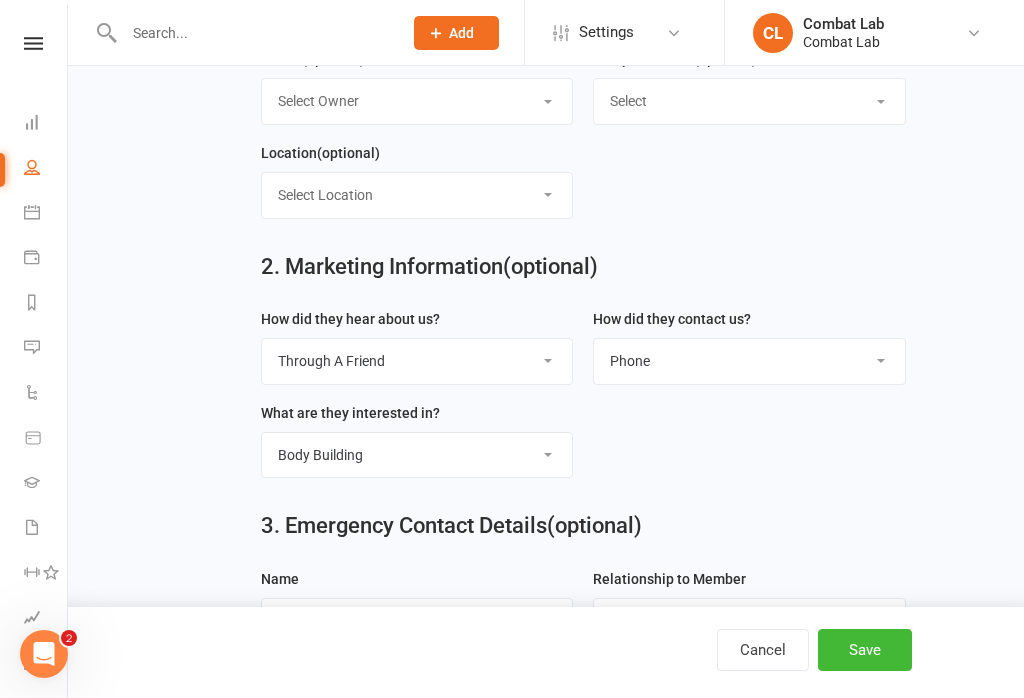 click on "Select Classes Personal Training Weight Loss Body Building De-Stressing Diet/Food Plan Increasing Fitness Competition Training" at bounding box center [417, 455] 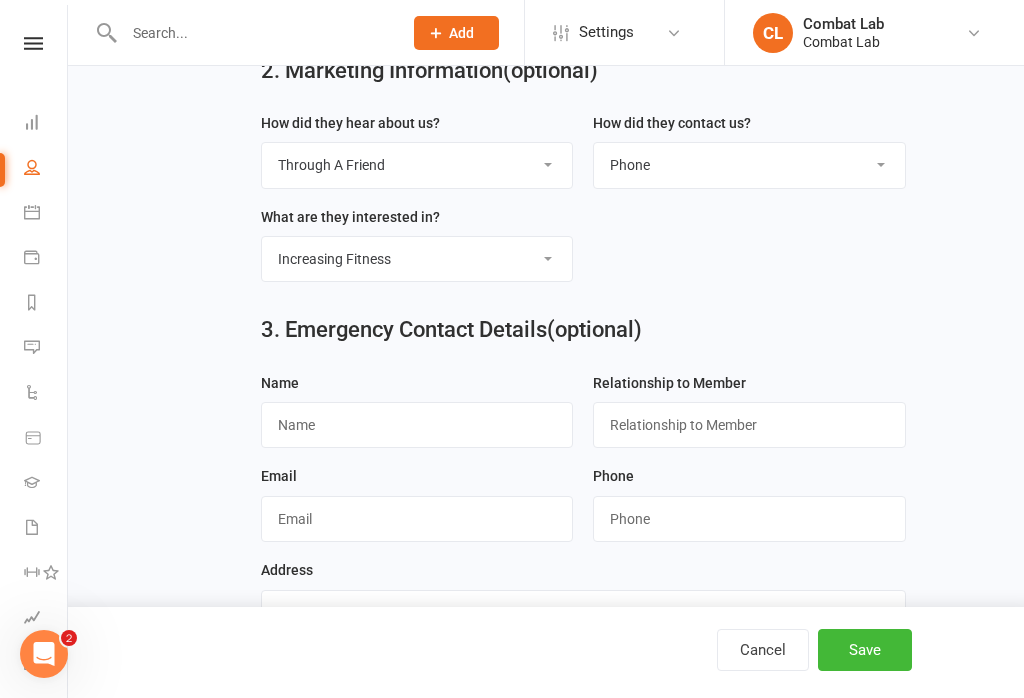scroll, scrollTop: 857, scrollLeft: 0, axis: vertical 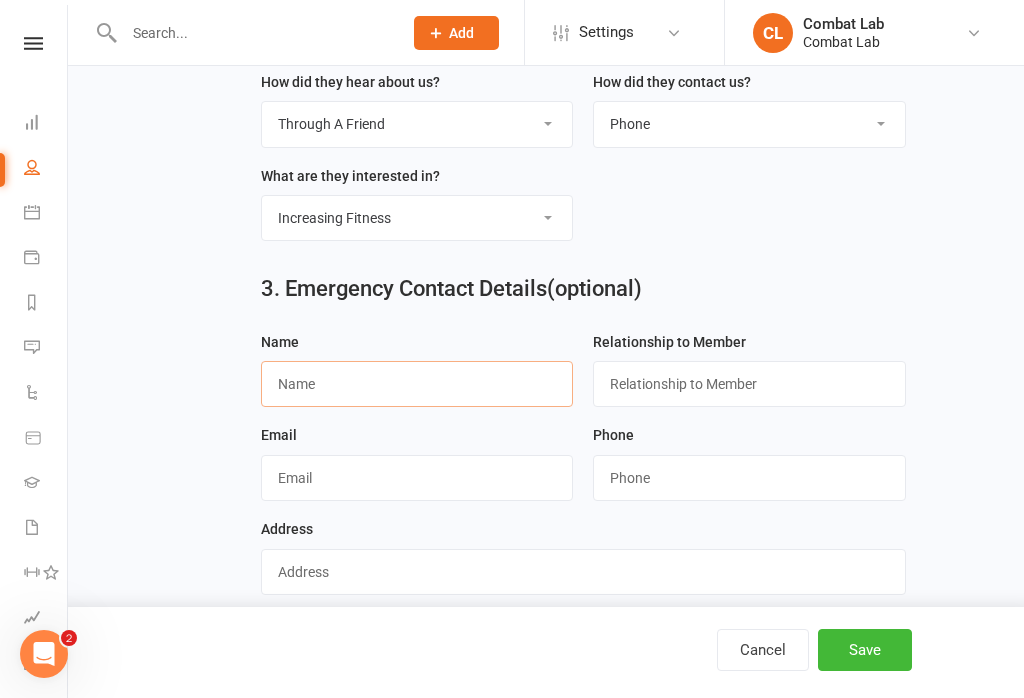 click at bounding box center [417, 384] 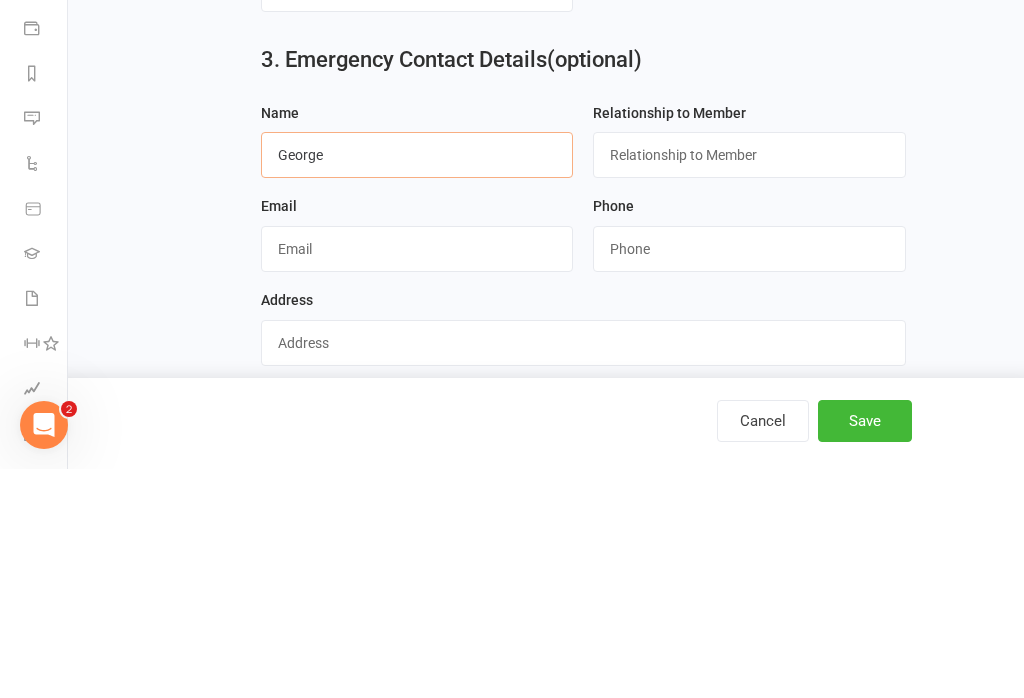 type on "George" 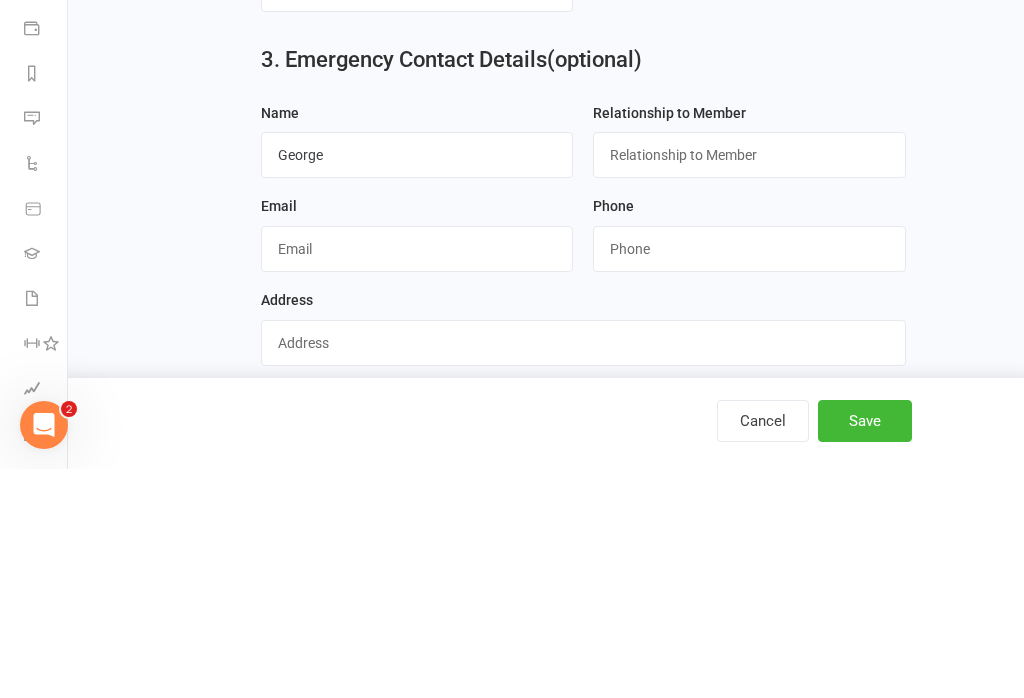 click at bounding box center [749, 384] 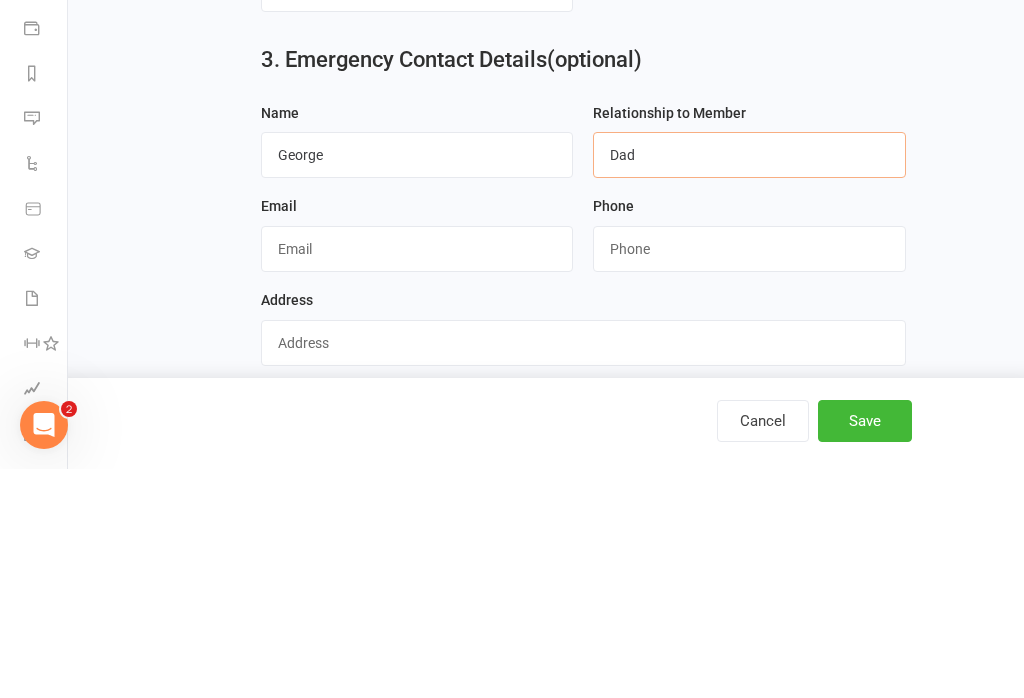 type on "Dad" 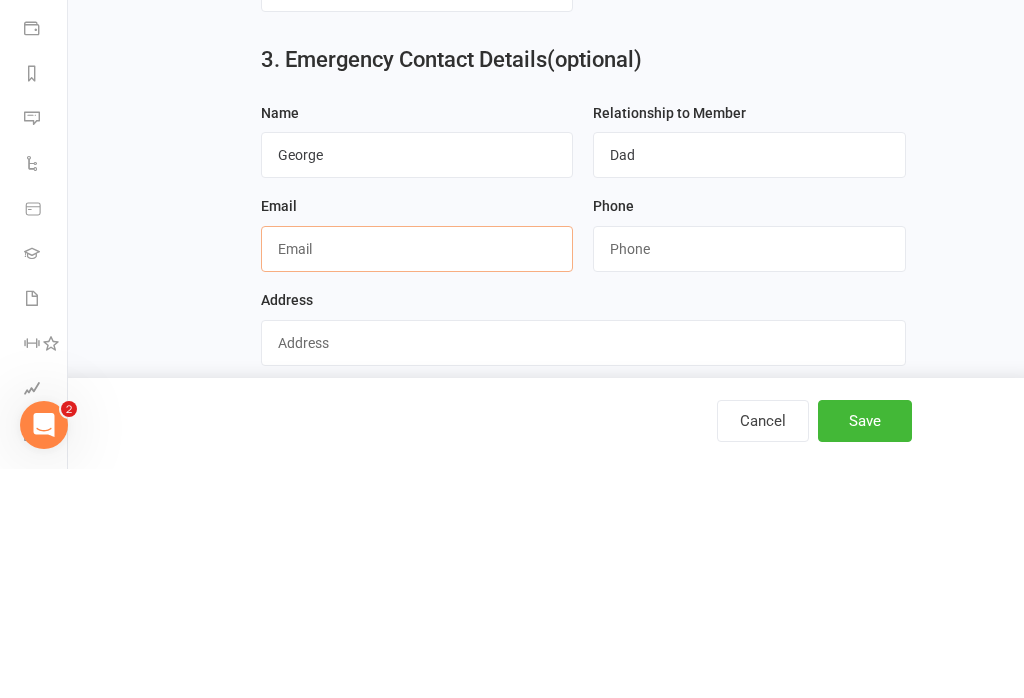 click at bounding box center [417, 478] 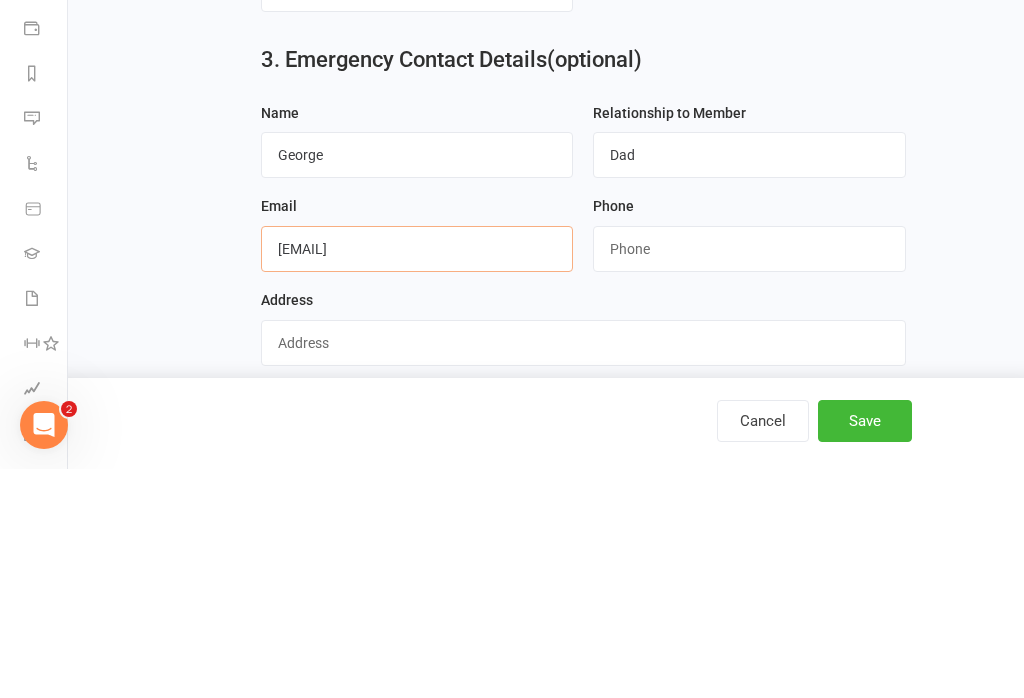 type on "[EMAIL]" 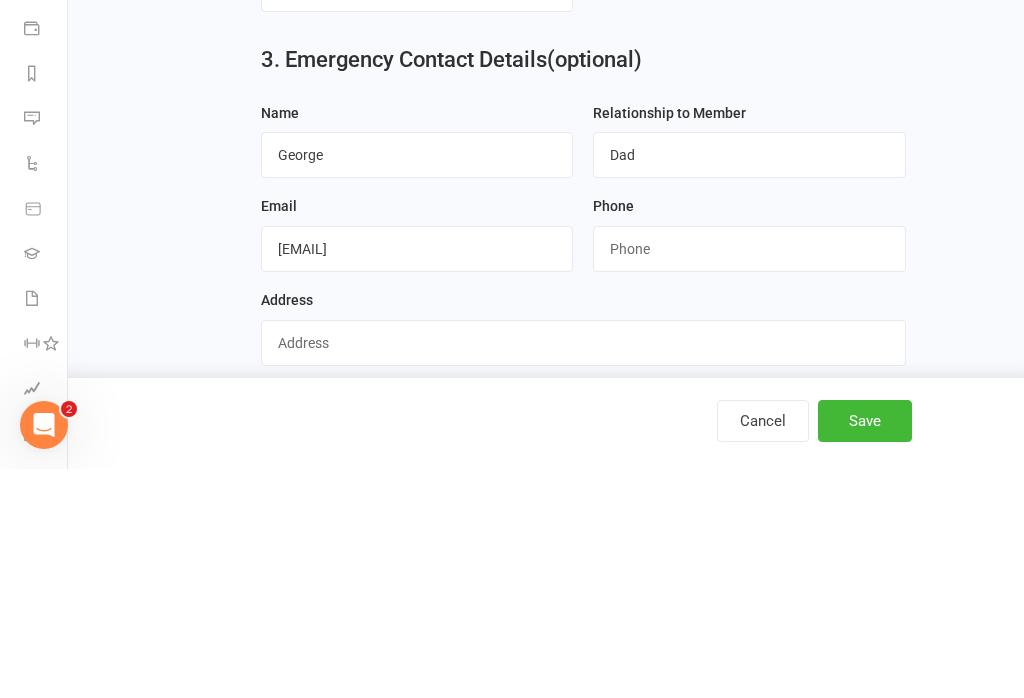 click at bounding box center (749, 478) 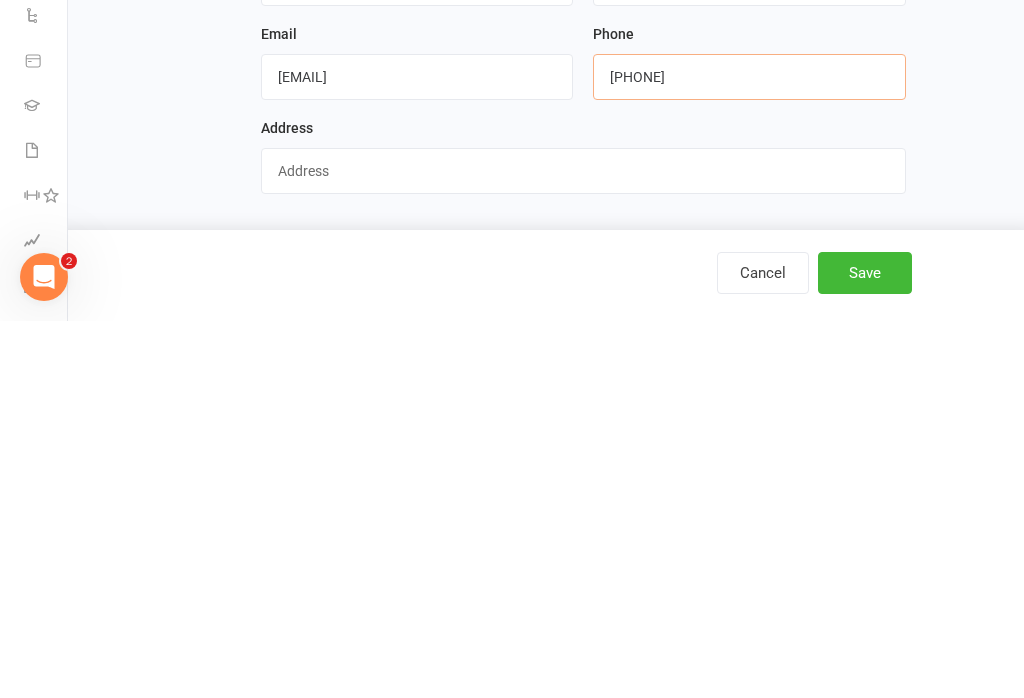scroll, scrollTop: 905, scrollLeft: 0, axis: vertical 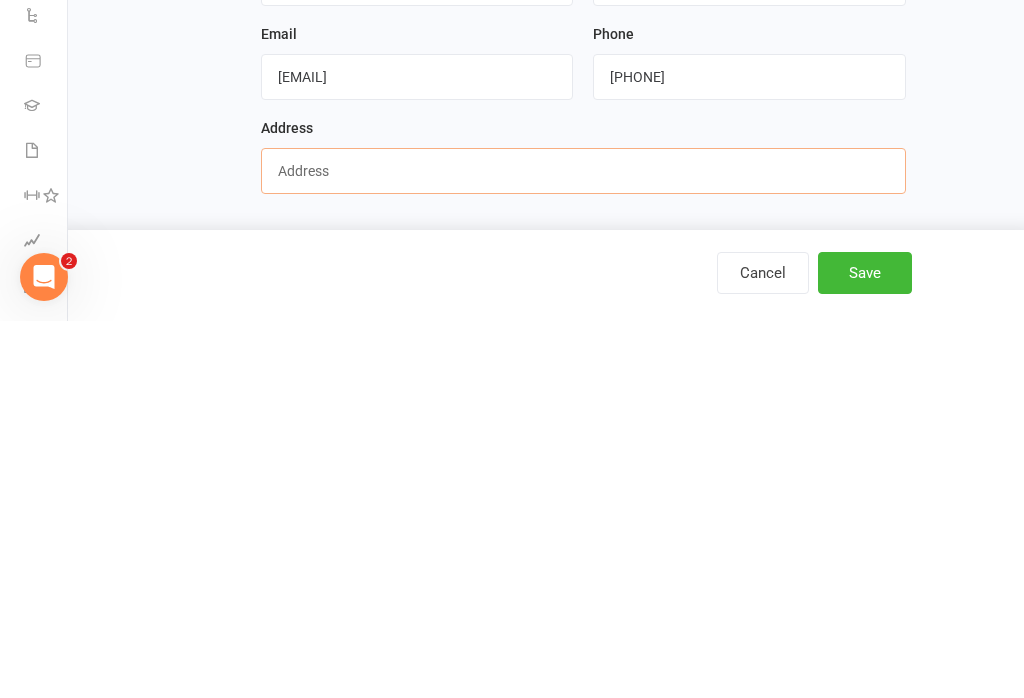 click at bounding box center (583, 548) 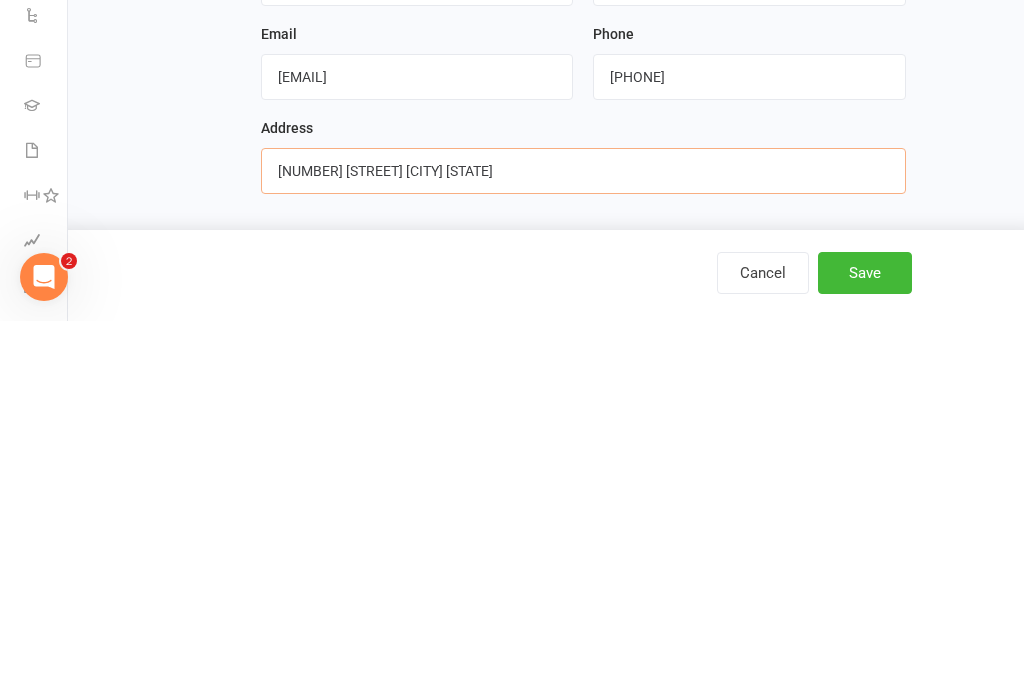 type on "[NUMBER] [STREET] [CITY] [STATE]" 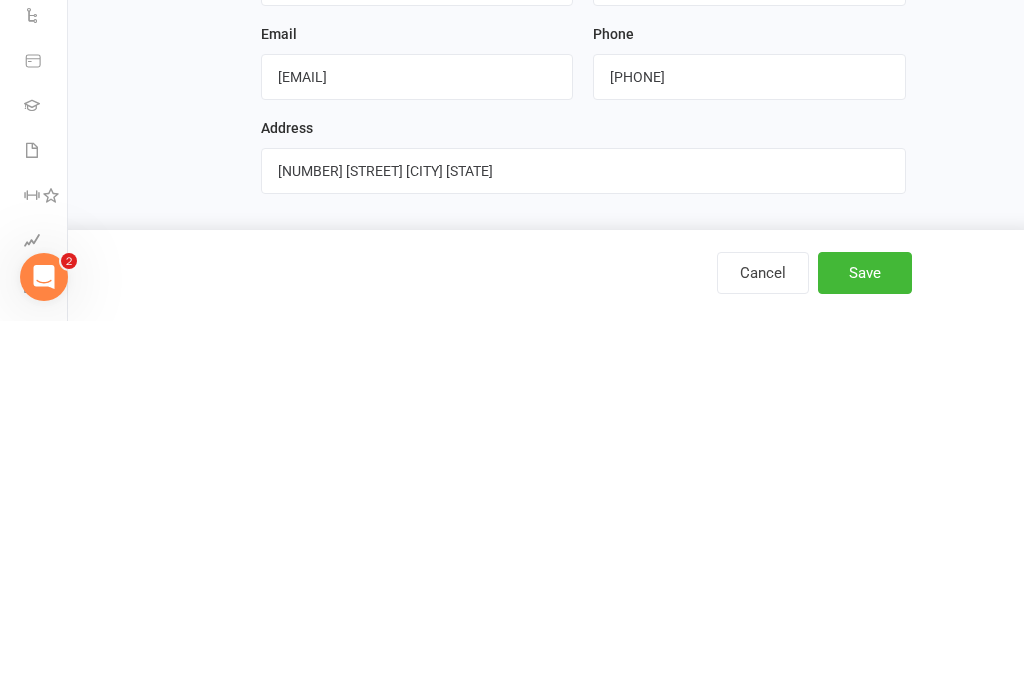 click on "Save" at bounding box center (865, 650) 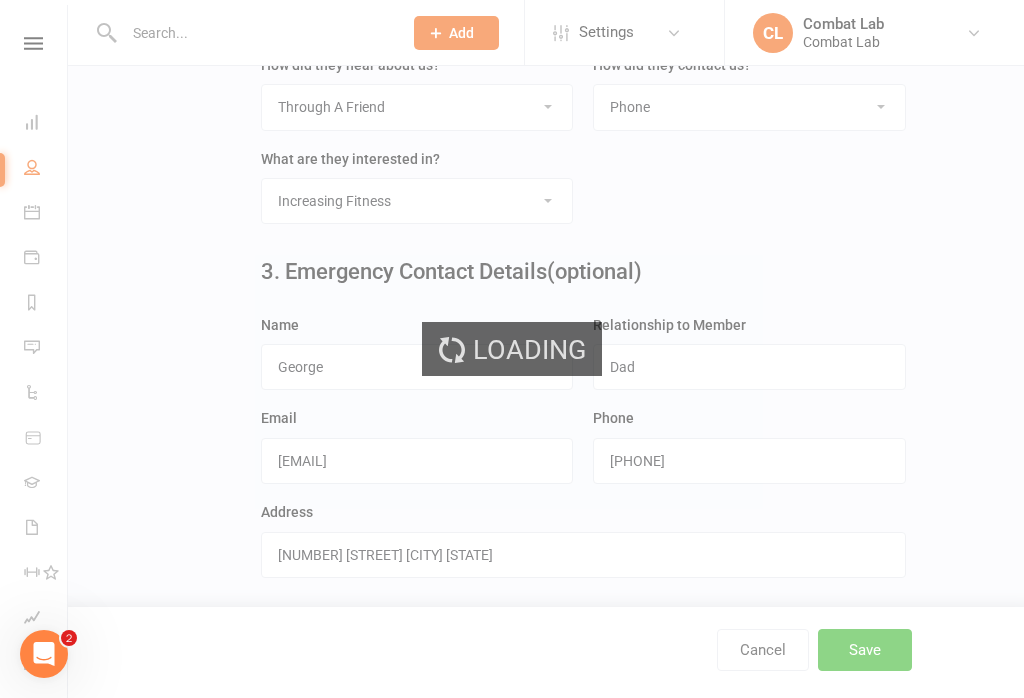 scroll, scrollTop: 0, scrollLeft: 0, axis: both 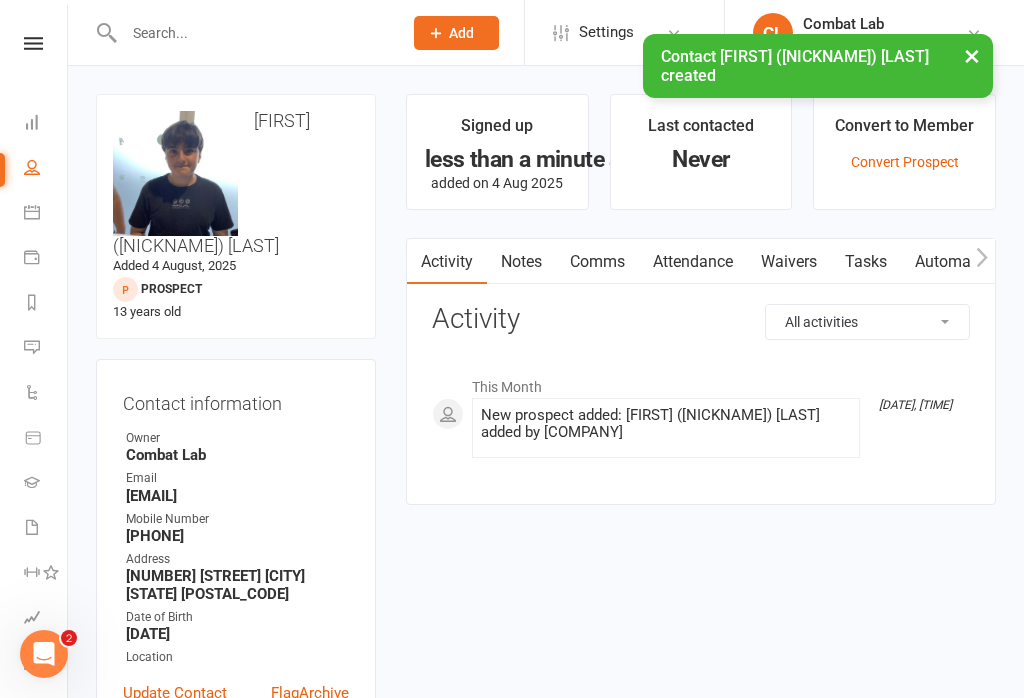 click on "Waivers" at bounding box center [789, 262] 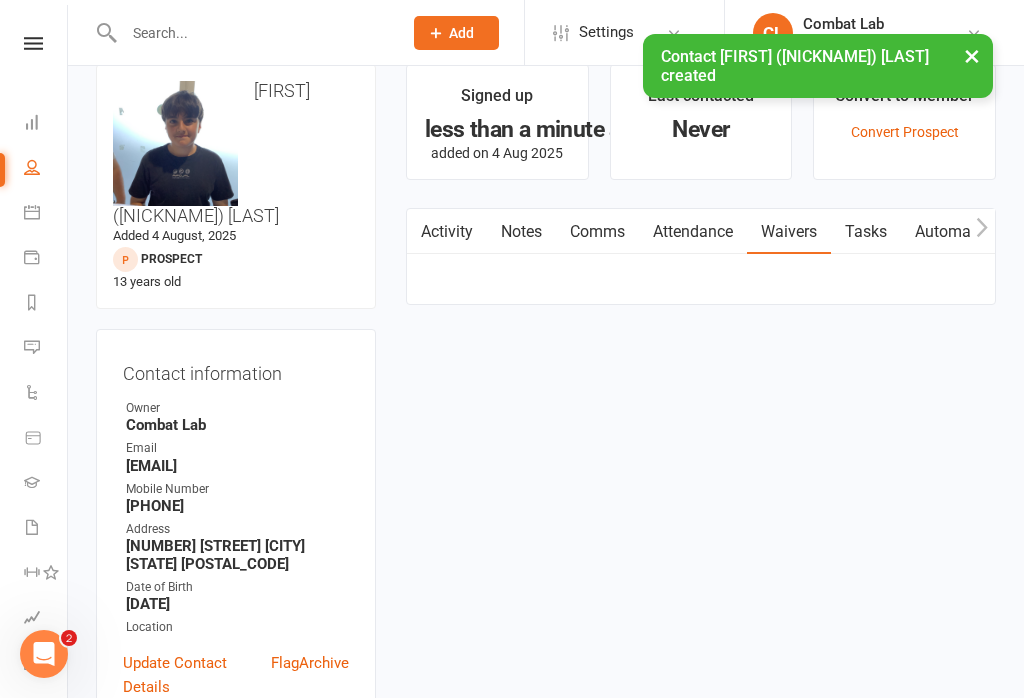 scroll, scrollTop: 31, scrollLeft: 0, axis: vertical 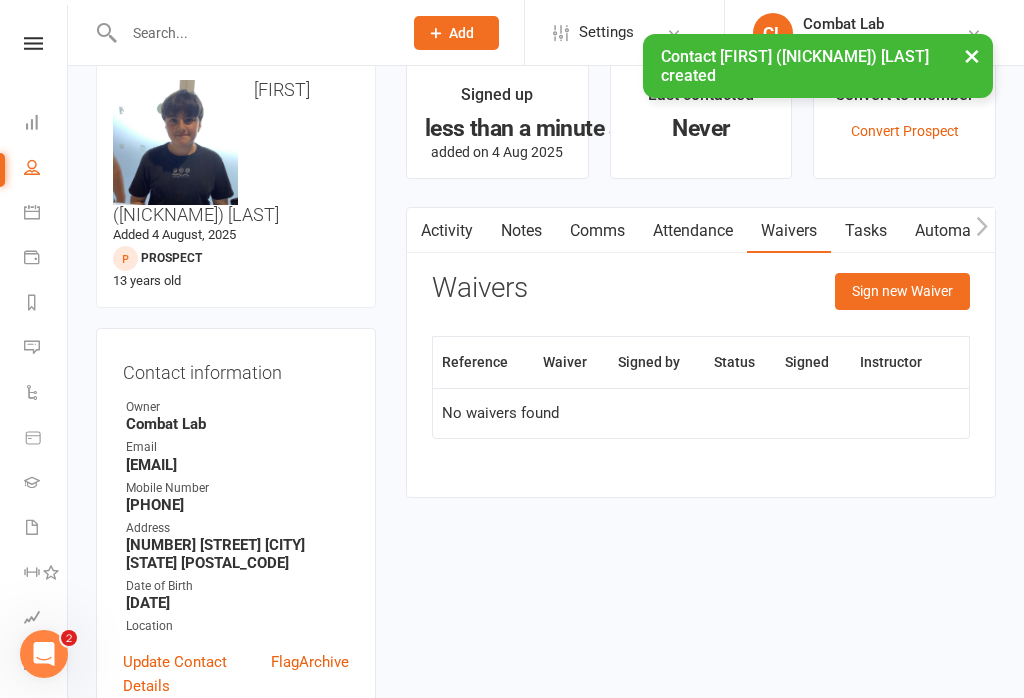 click on "Sign new Waiver" at bounding box center (902, 291) 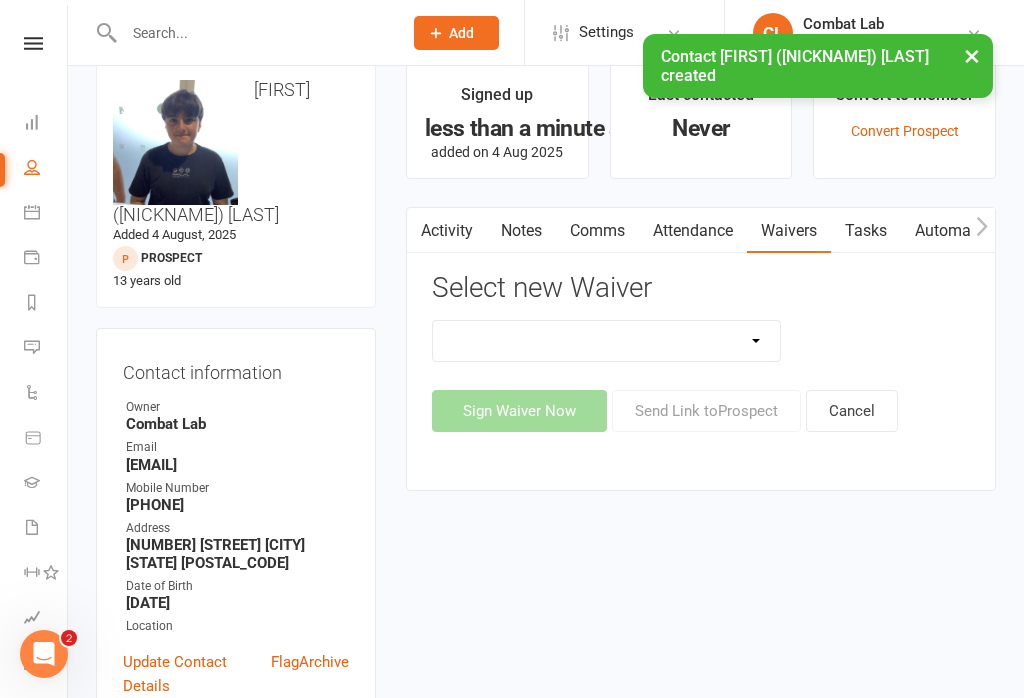 click on "Attendee Waiver and Consent Cancellation/suspension New Member Sign Up Payment Authority" at bounding box center [606, 341] 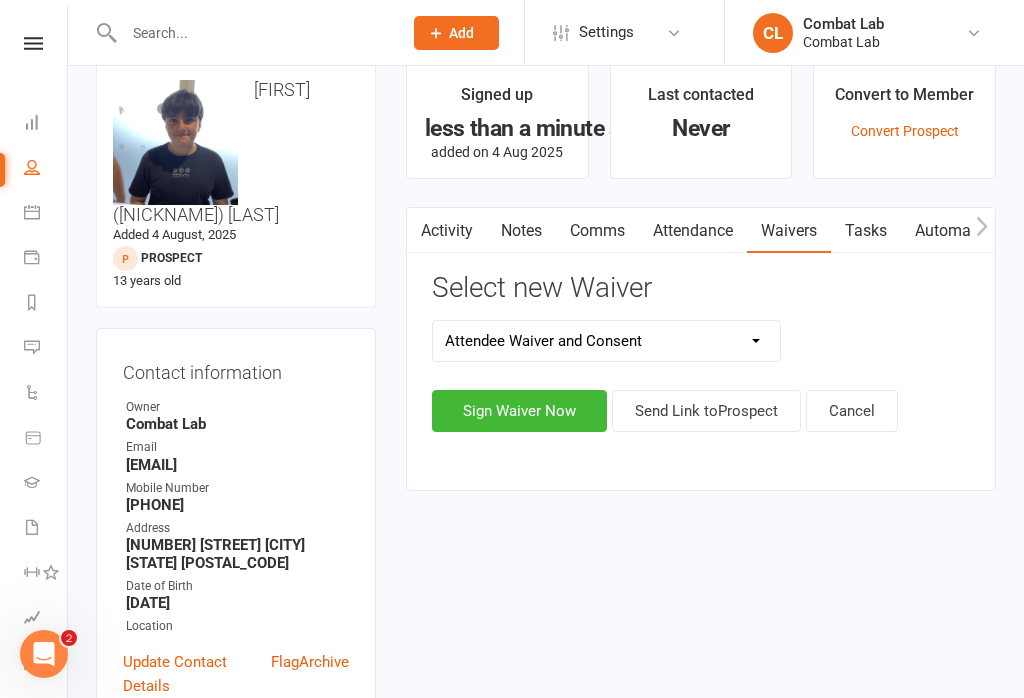 click on "Sign Waiver Now" at bounding box center (519, 411) 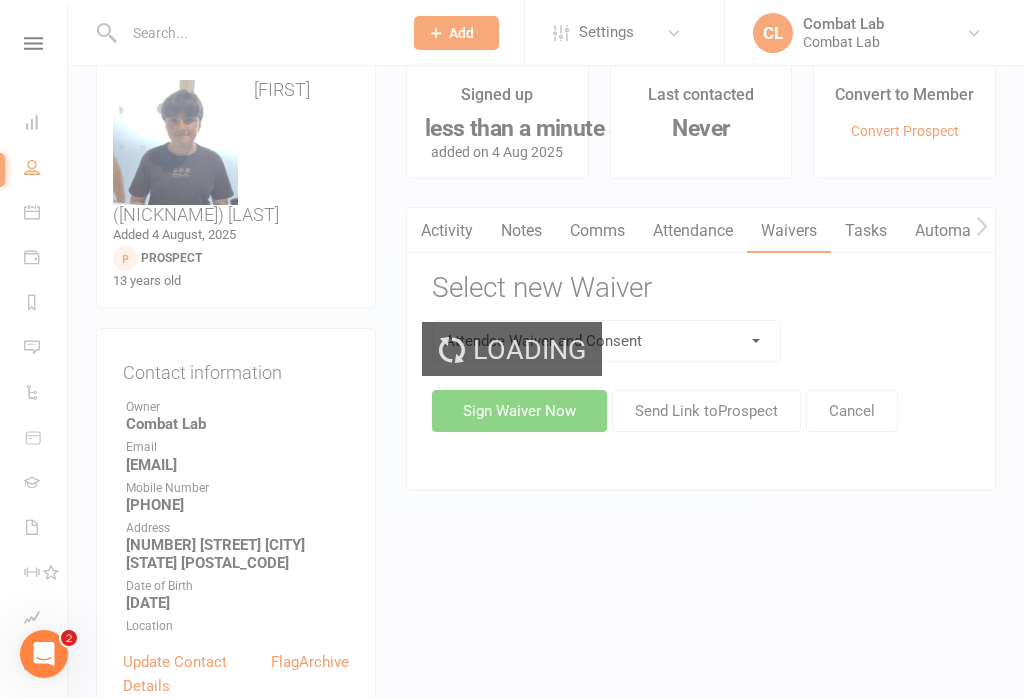 scroll, scrollTop: 0, scrollLeft: 0, axis: both 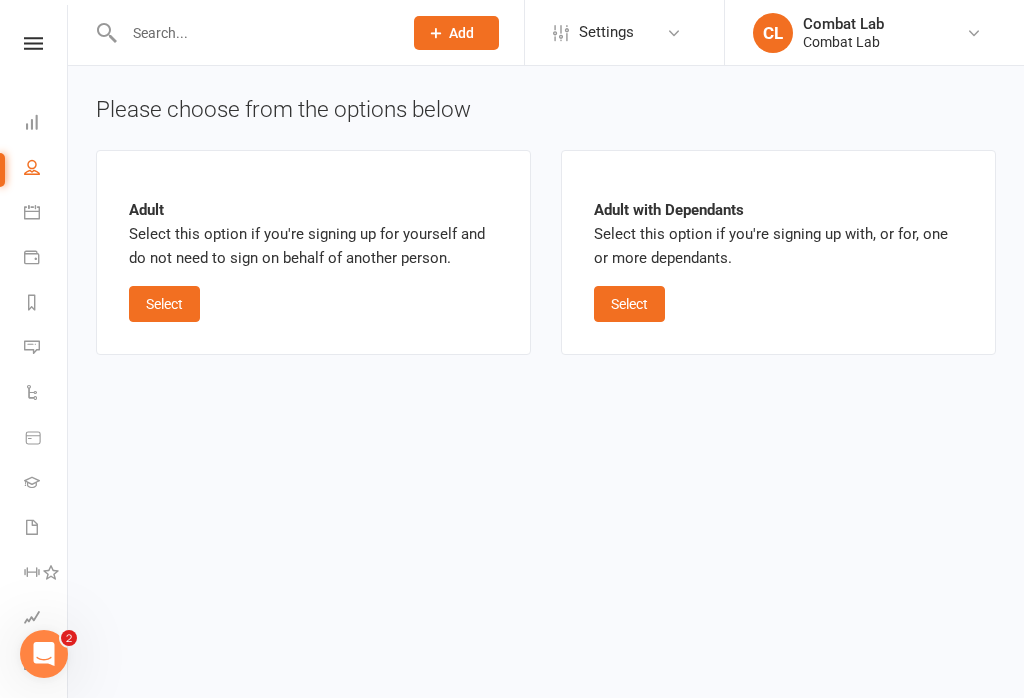 click on "Select" at bounding box center (164, 304) 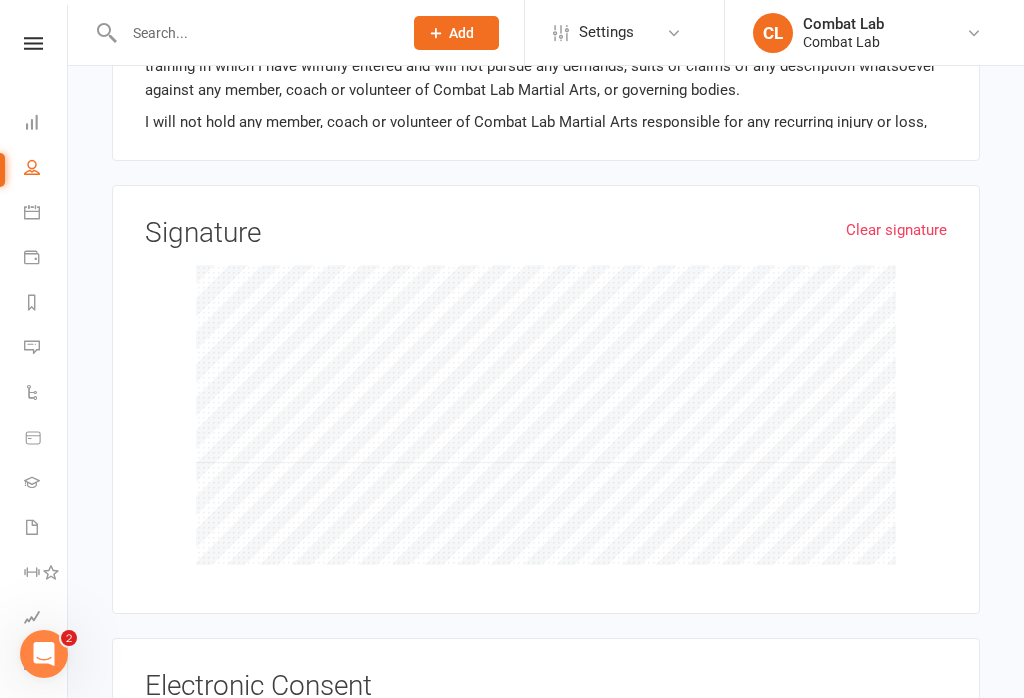scroll, scrollTop: 2008, scrollLeft: 0, axis: vertical 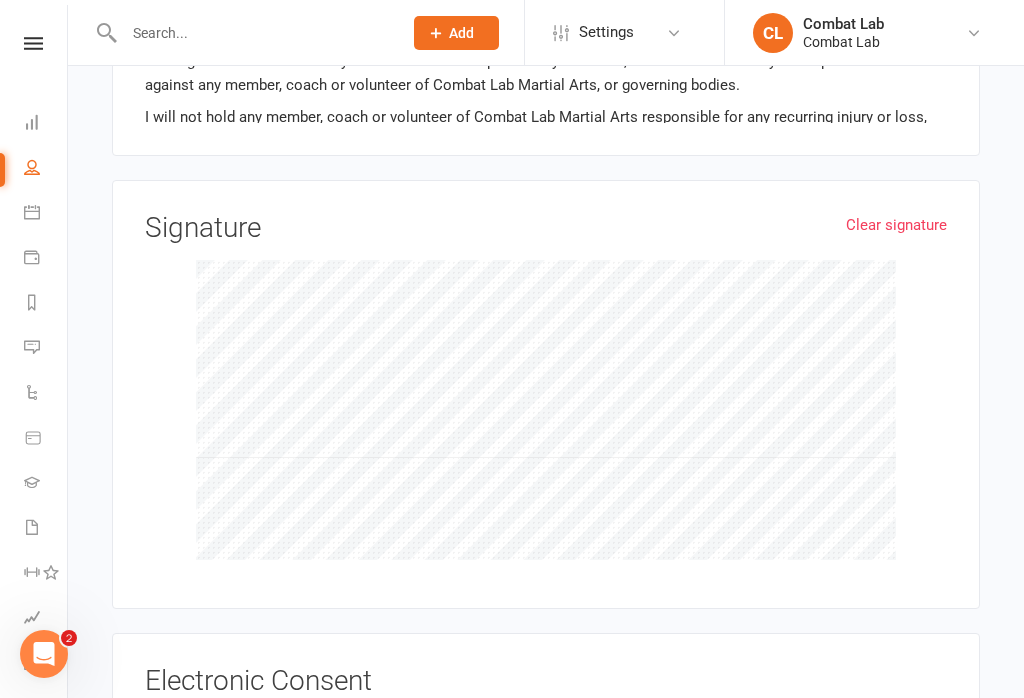 click on "[FIRST] ([NICKNAME]) [LAST] [DATE]" at bounding box center [280, 732] 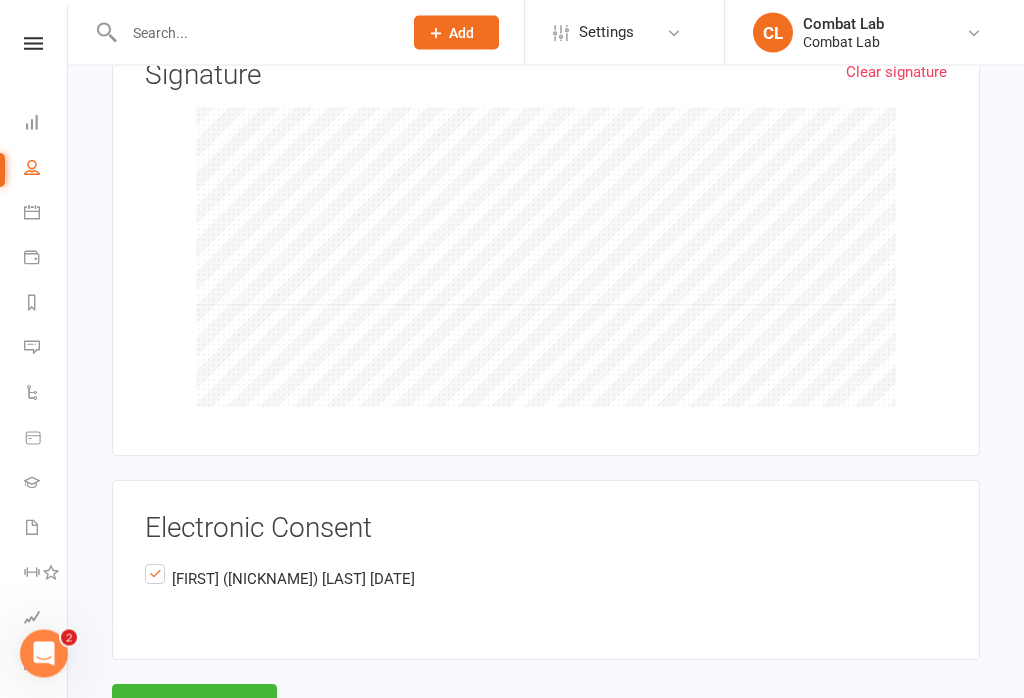 click on "Agree & Submit" at bounding box center (194, 706) 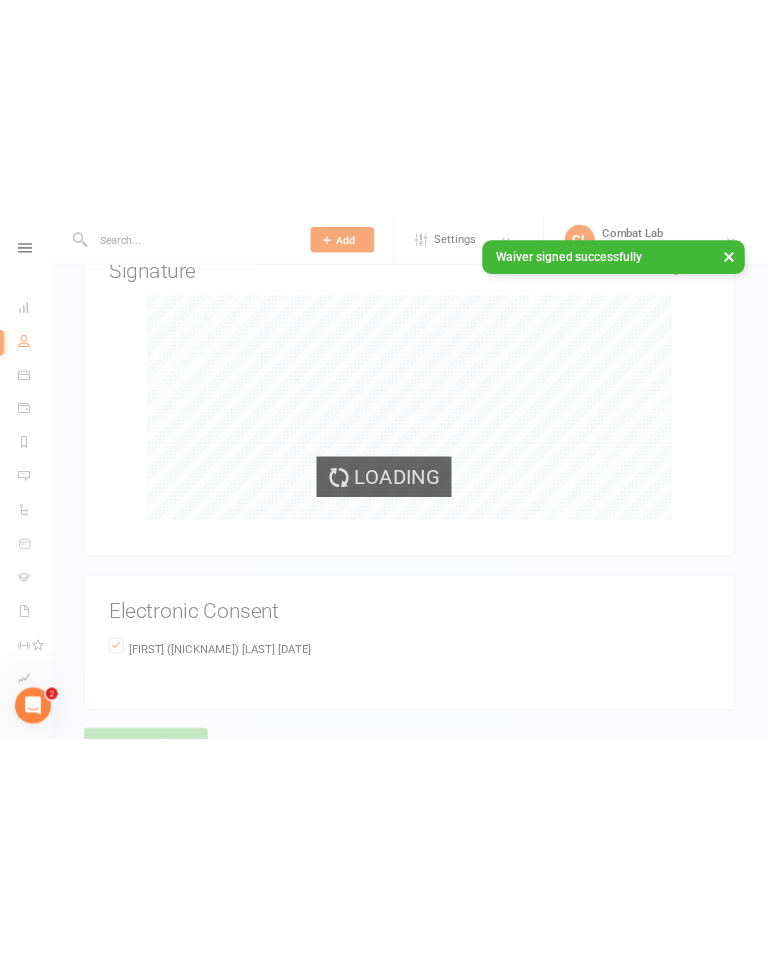 scroll, scrollTop: 1945, scrollLeft: 0, axis: vertical 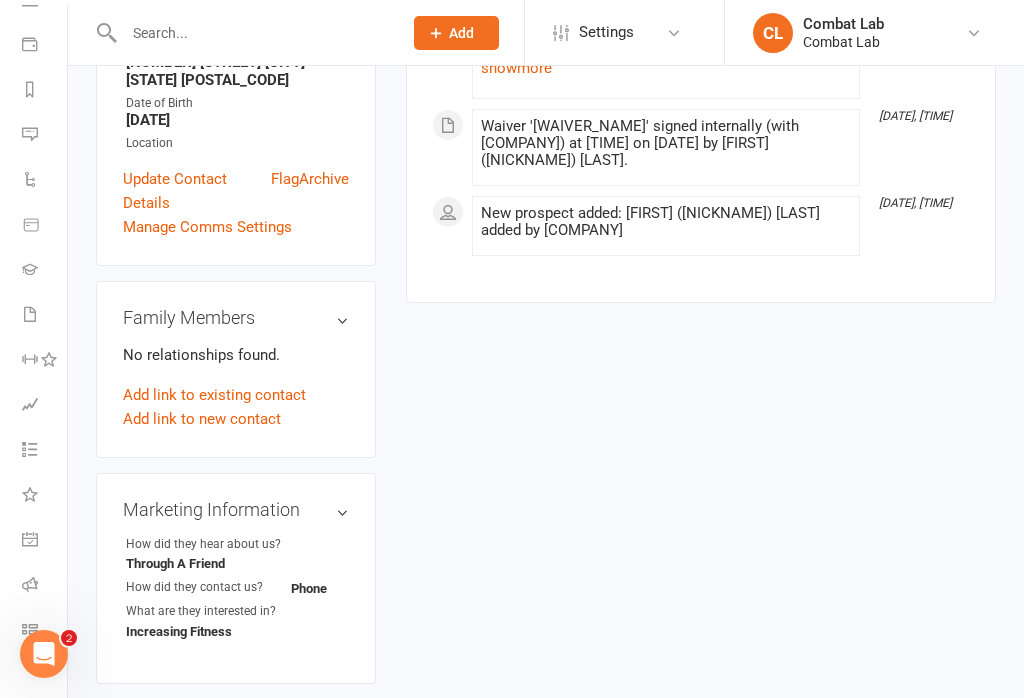 click on "Class check-in" at bounding box center [44, 631] 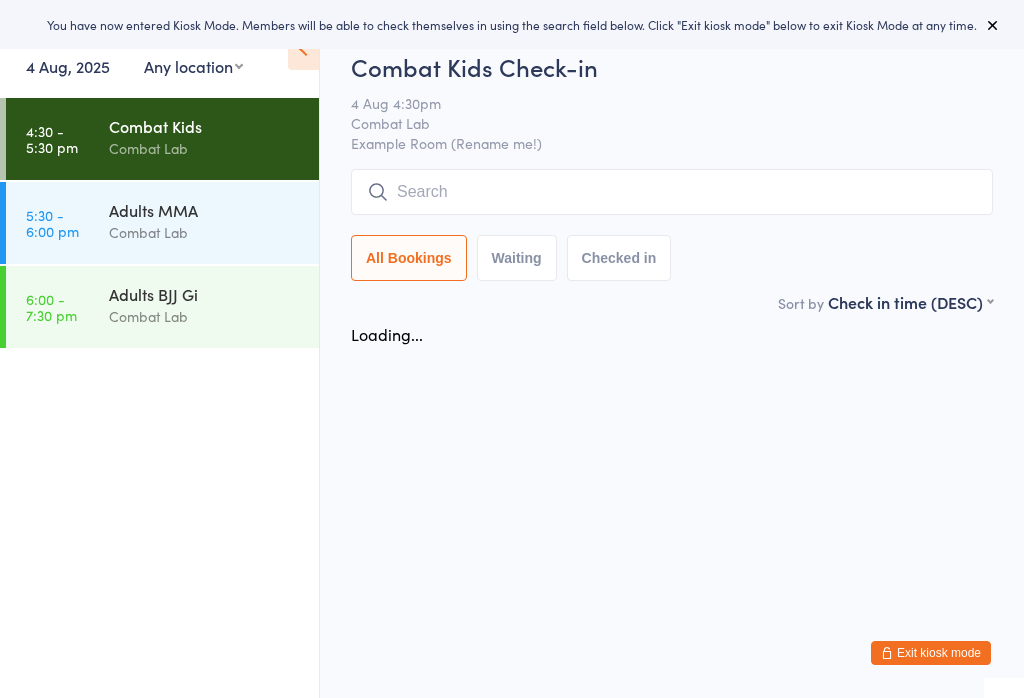 scroll, scrollTop: 0, scrollLeft: 0, axis: both 